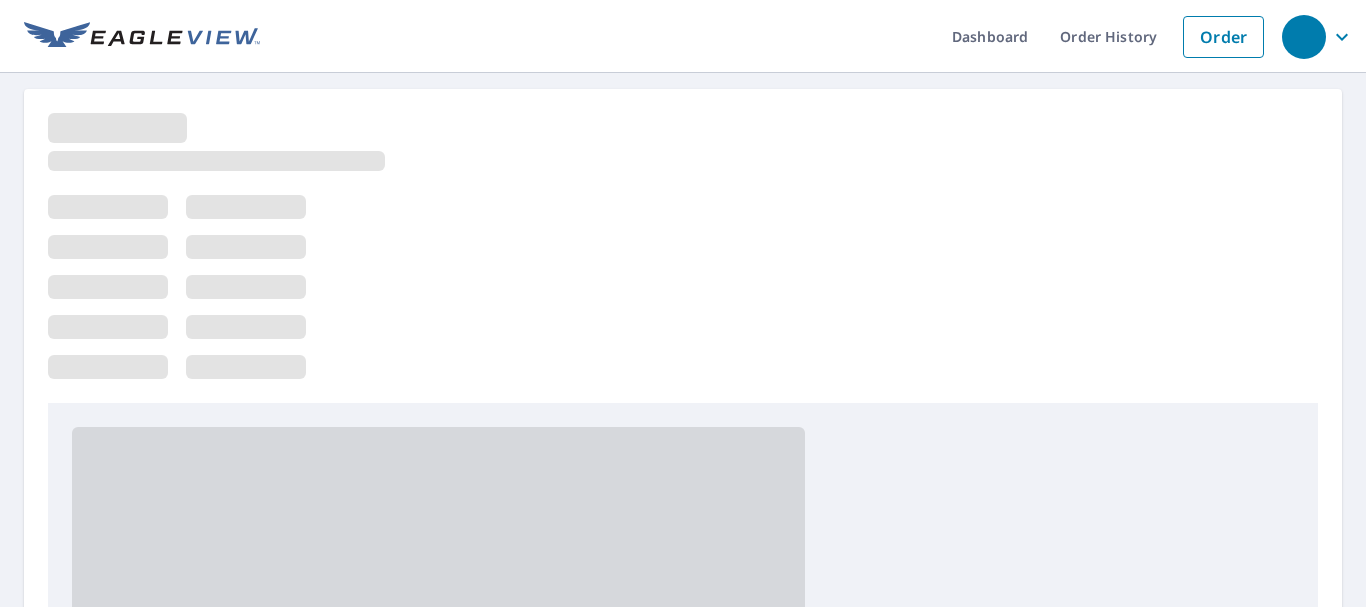 scroll, scrollTop: 0, scrollLeft: 0, axis: both 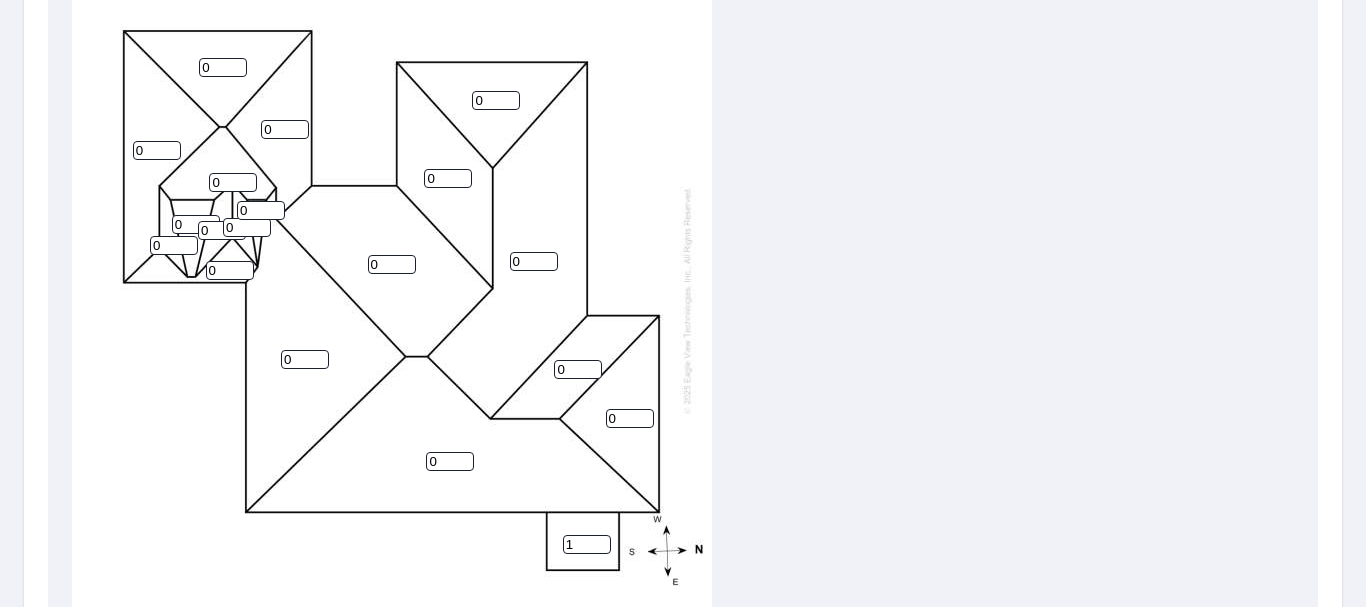 type on "1" 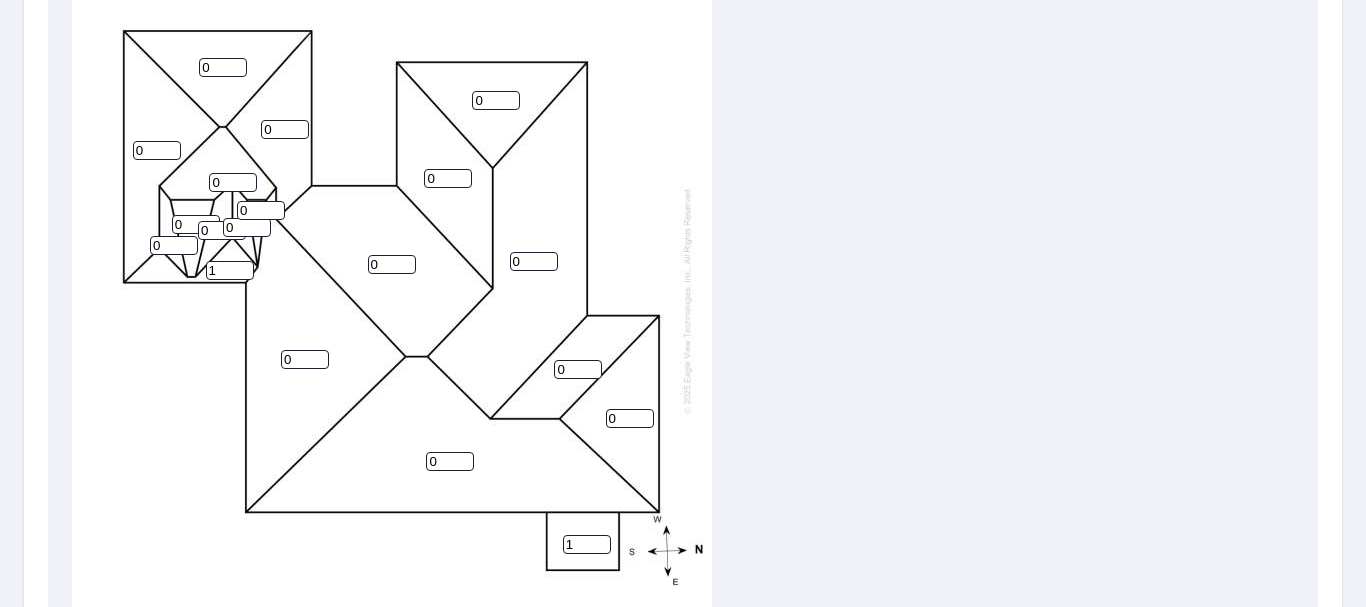 type on "1" 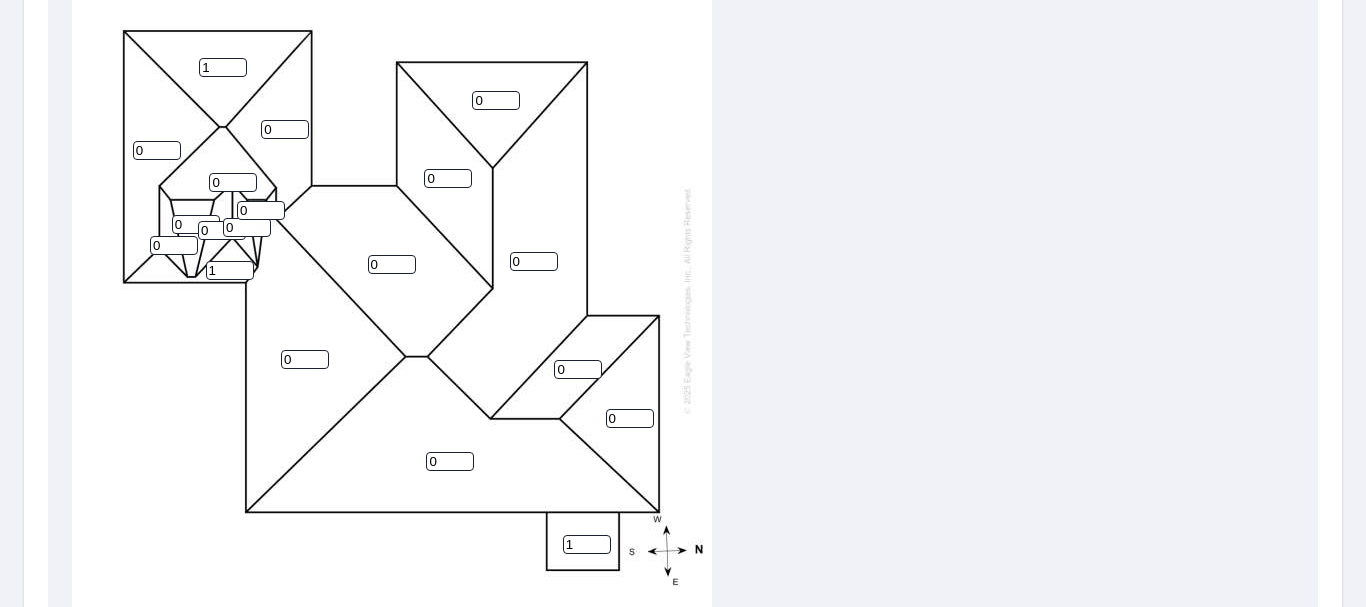 click on "1" at bounding box center [223, 67] 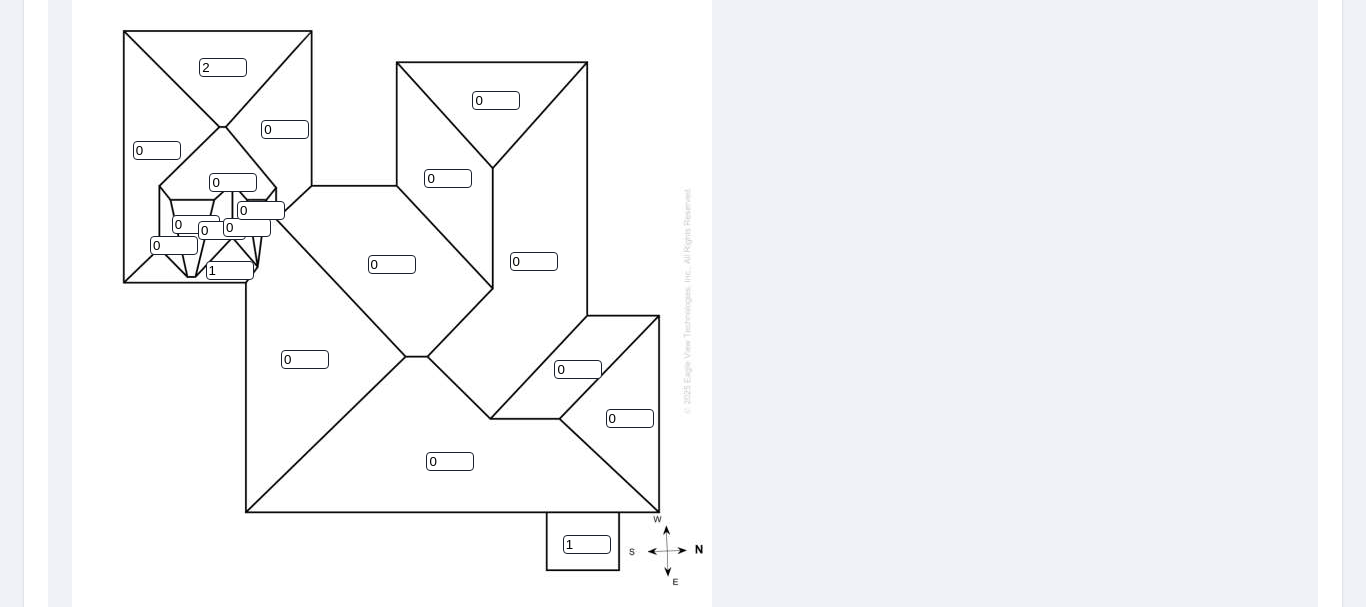 click on "2" at bounding box center [223, 67] 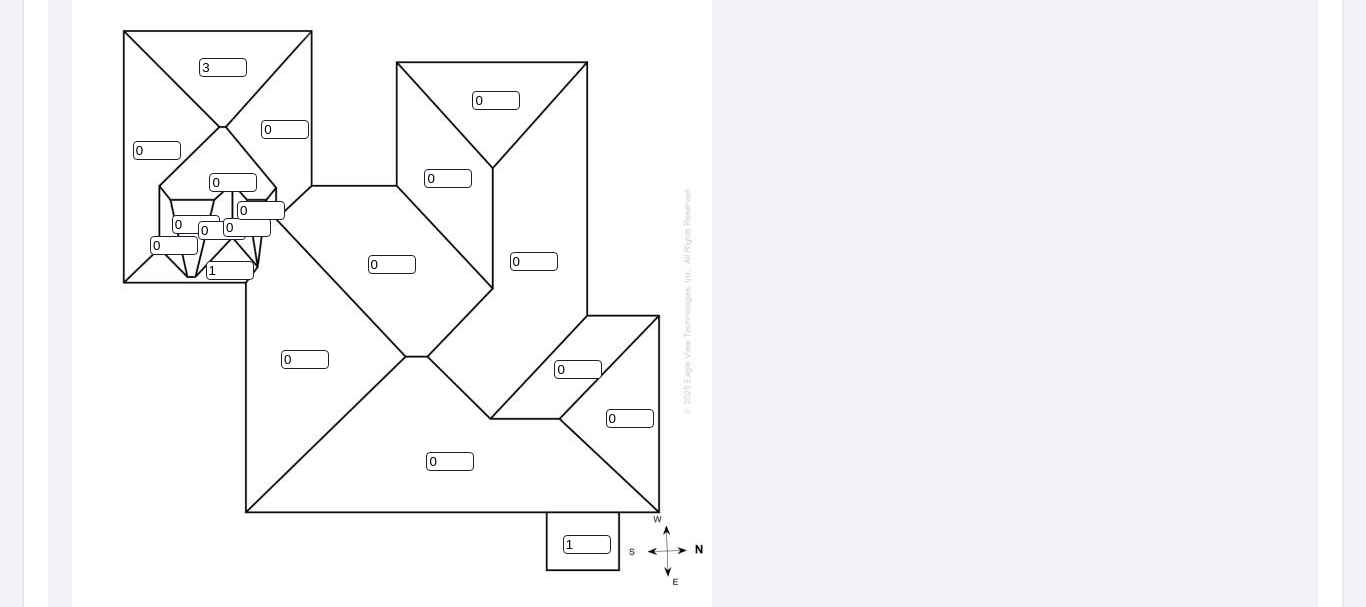 click on "3" at bounding box center (223, 67) 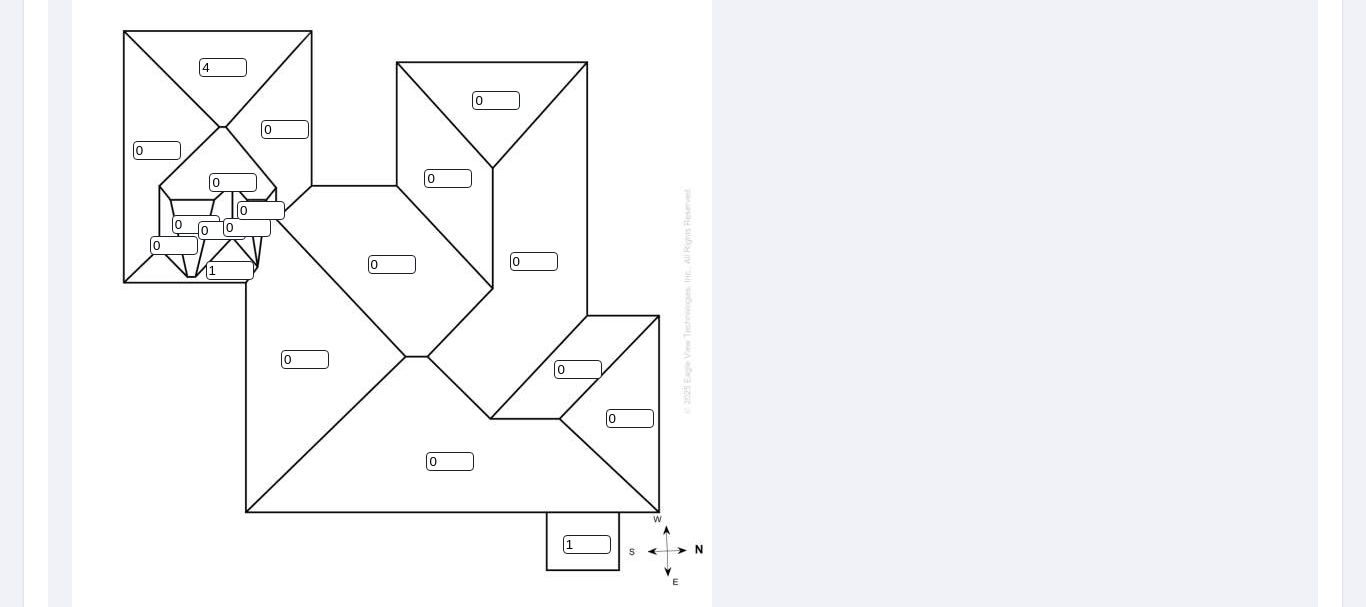 click on "4" at bounding box center [223, 67] 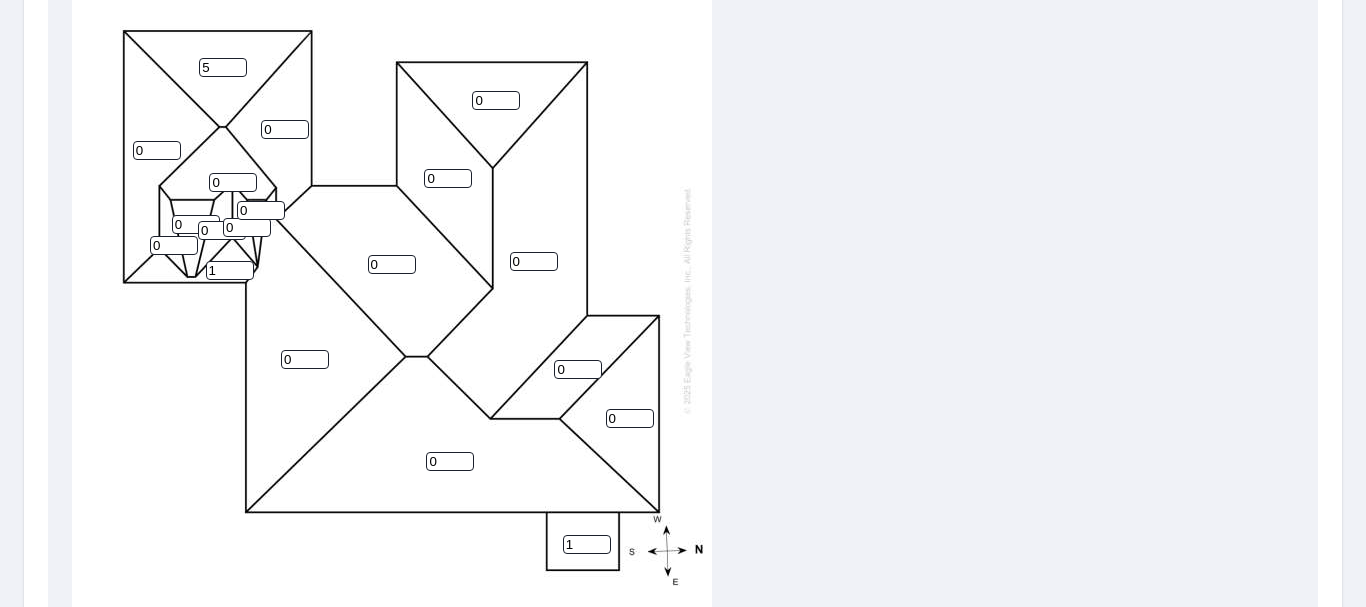 click on "5" at bounding box center [223, 67] 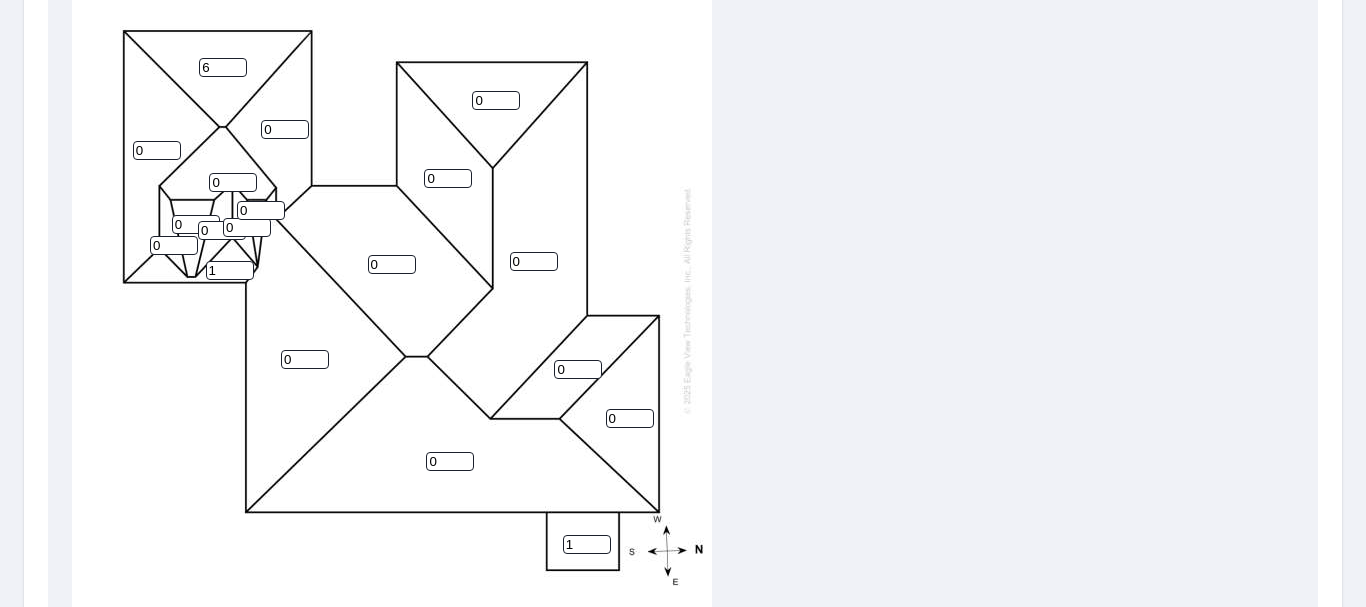 type on "6" 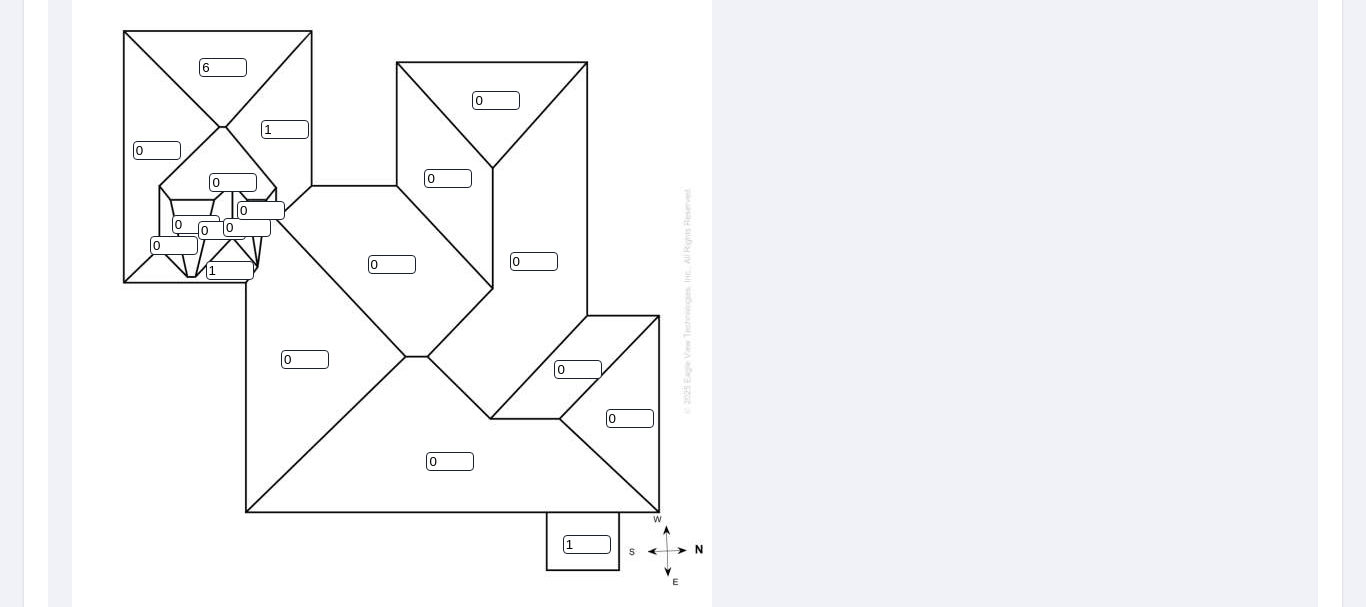 click on "1" at bounding box center [285, 129] 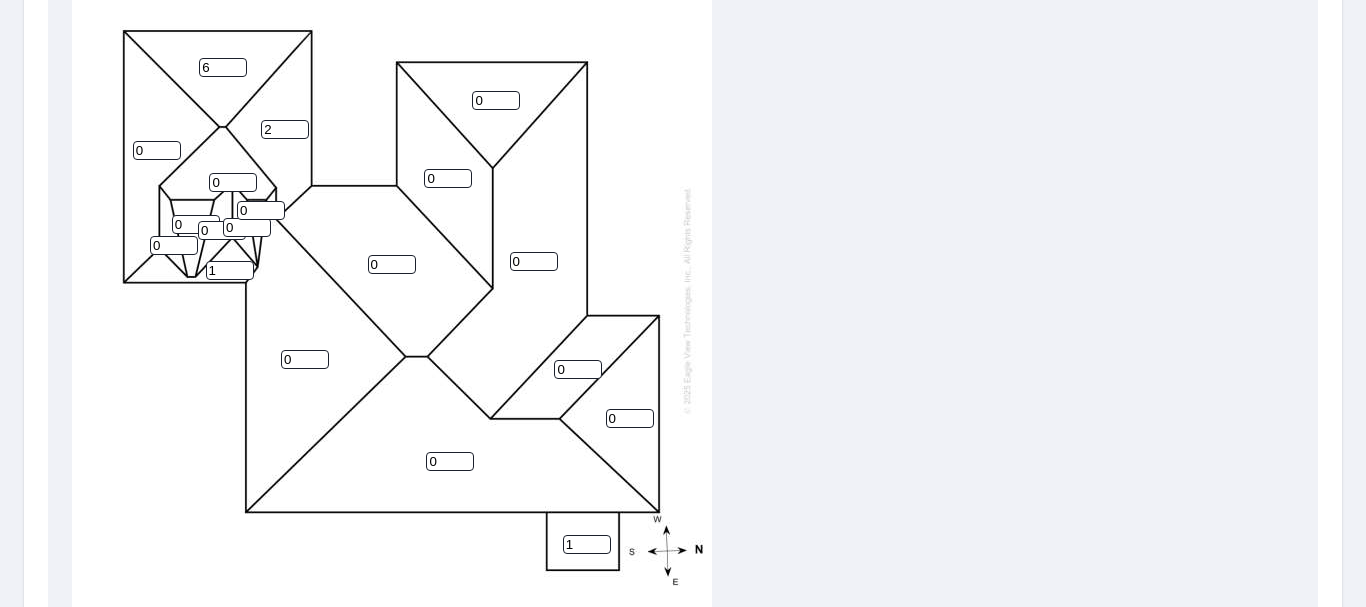 click on "2" at bounding box center (285, 129) 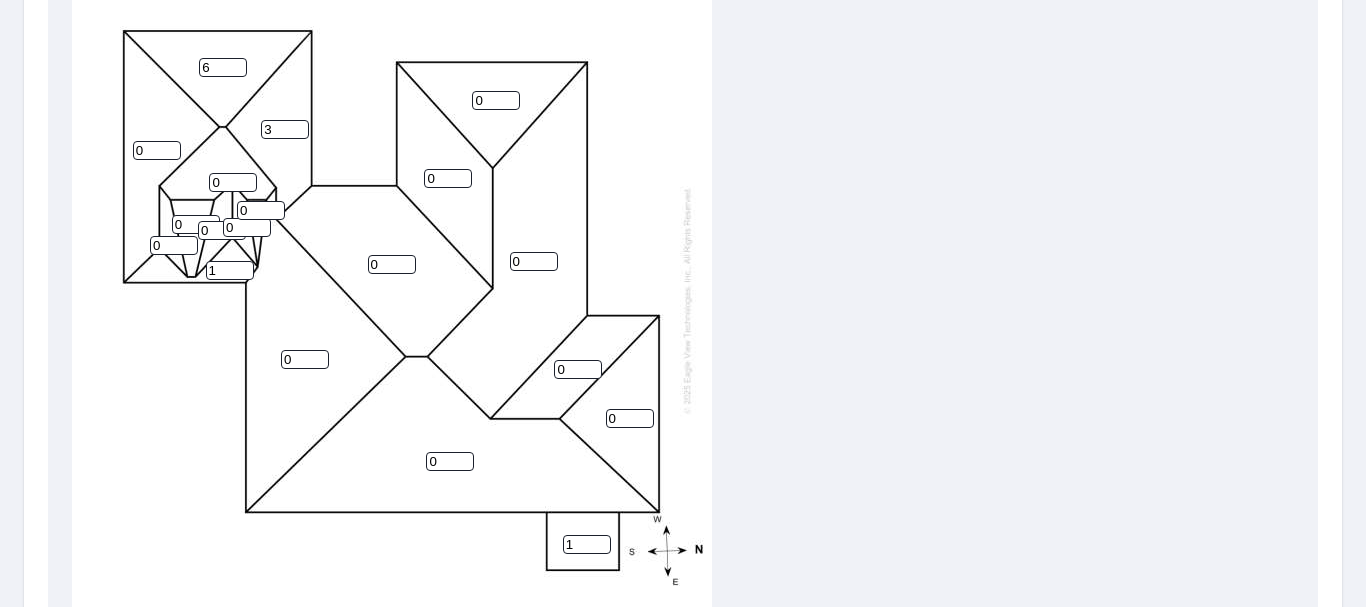 click on "3" at bounding box center (285, 129) 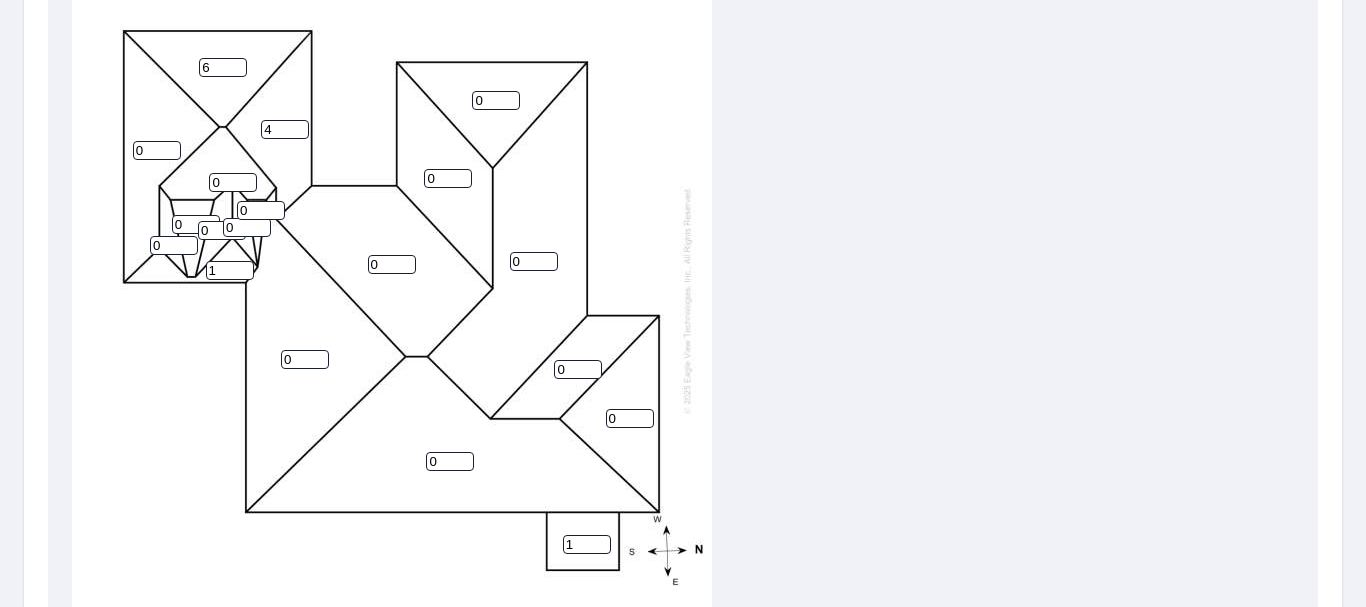 click on "4" at bounding box center [285, 129] 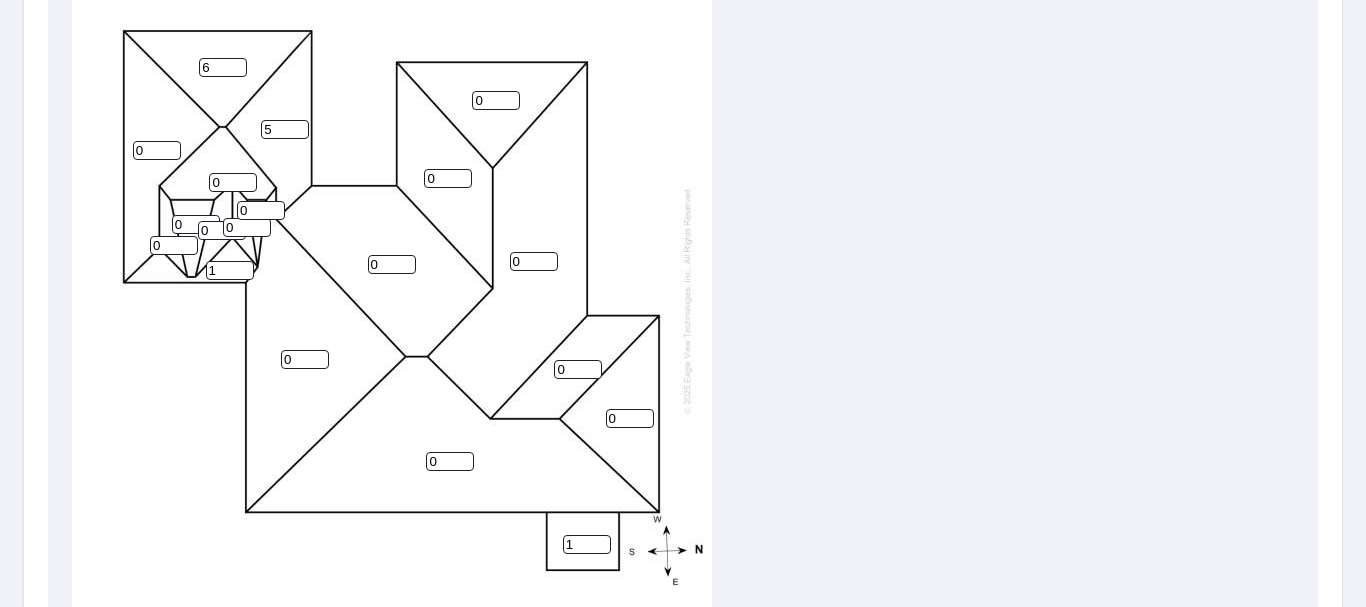 click on "5" at bounding box center (285, 129) 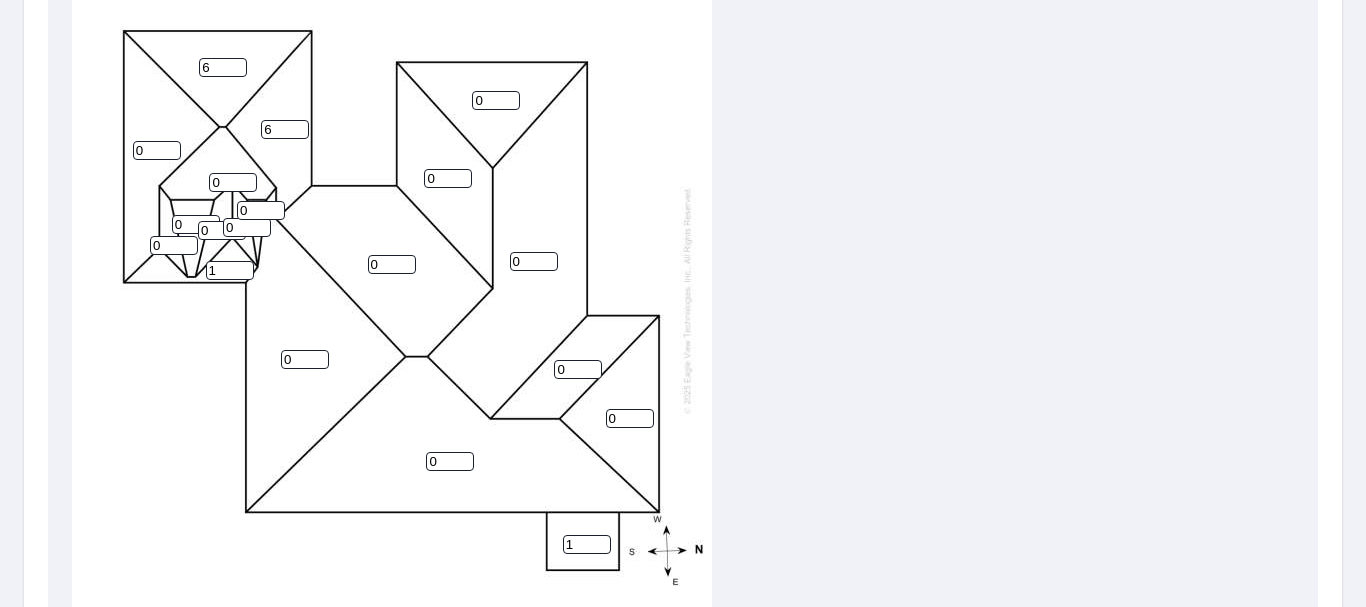 type on "6" 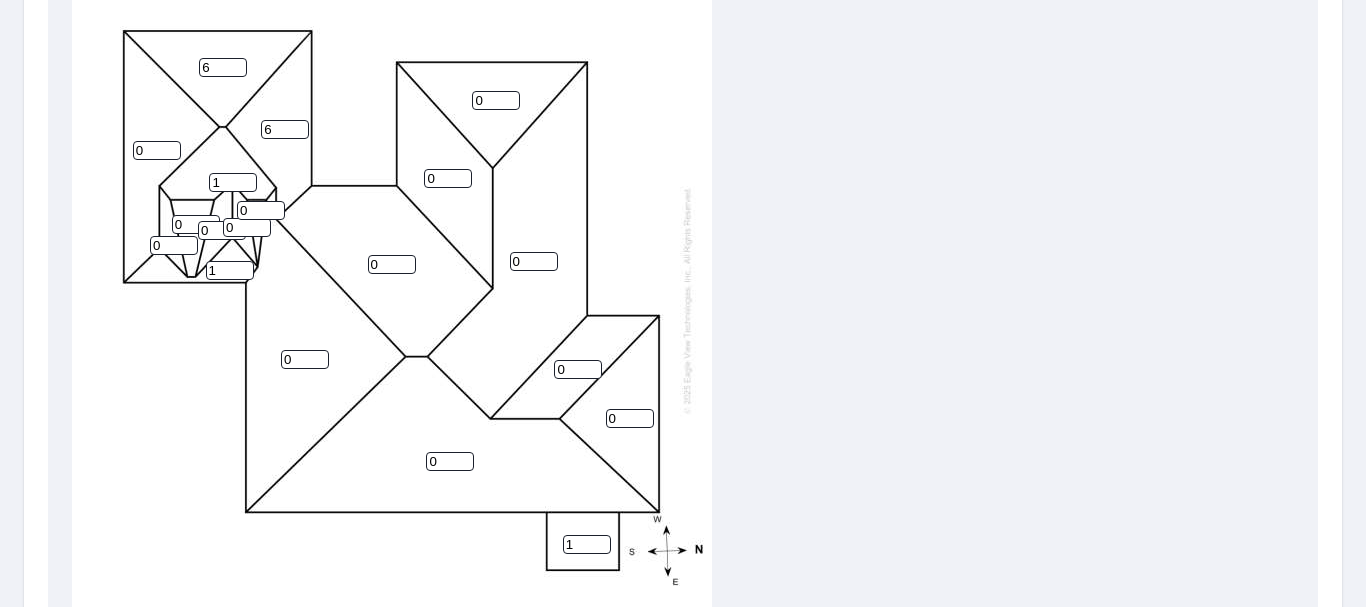 click on "1" at bounding box center (233, 182) 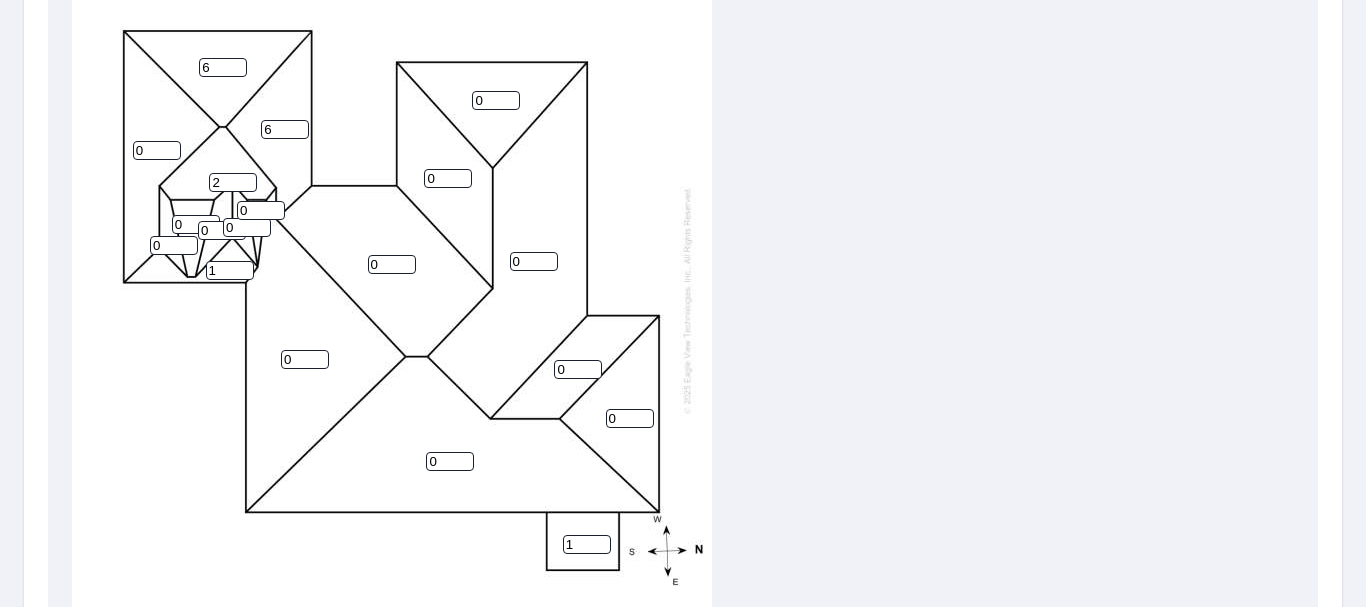 click on "2" at bounding box center [233, 182] 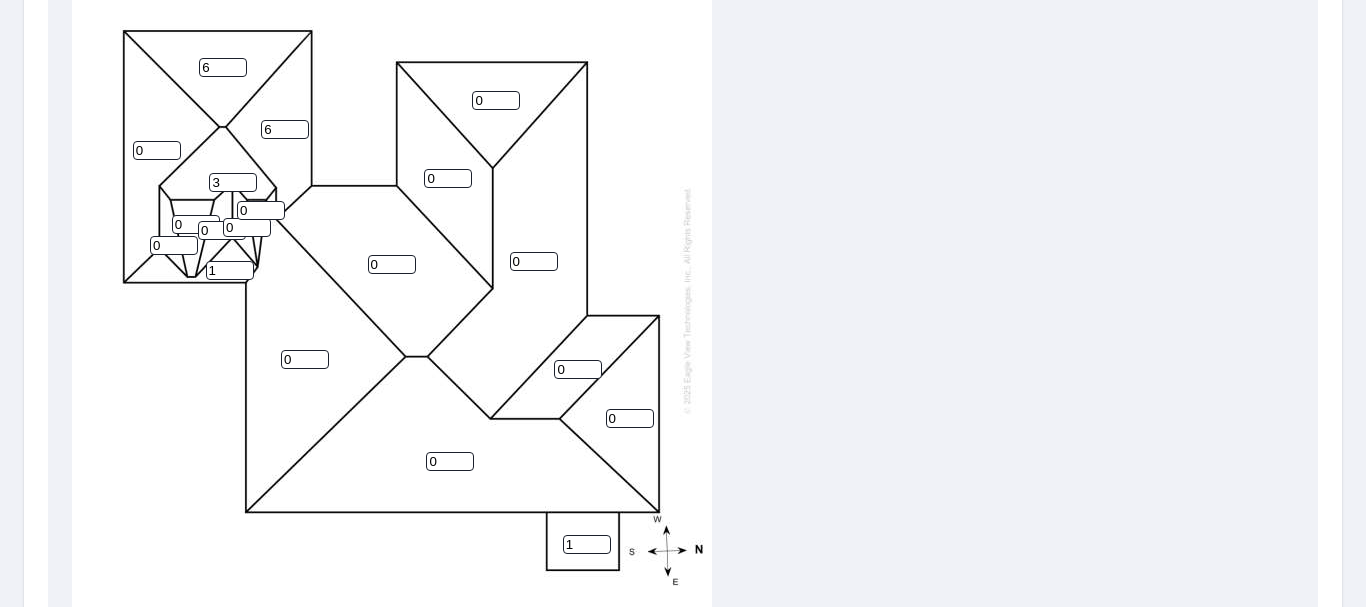 click on "3" at bounding box center [233, 182] 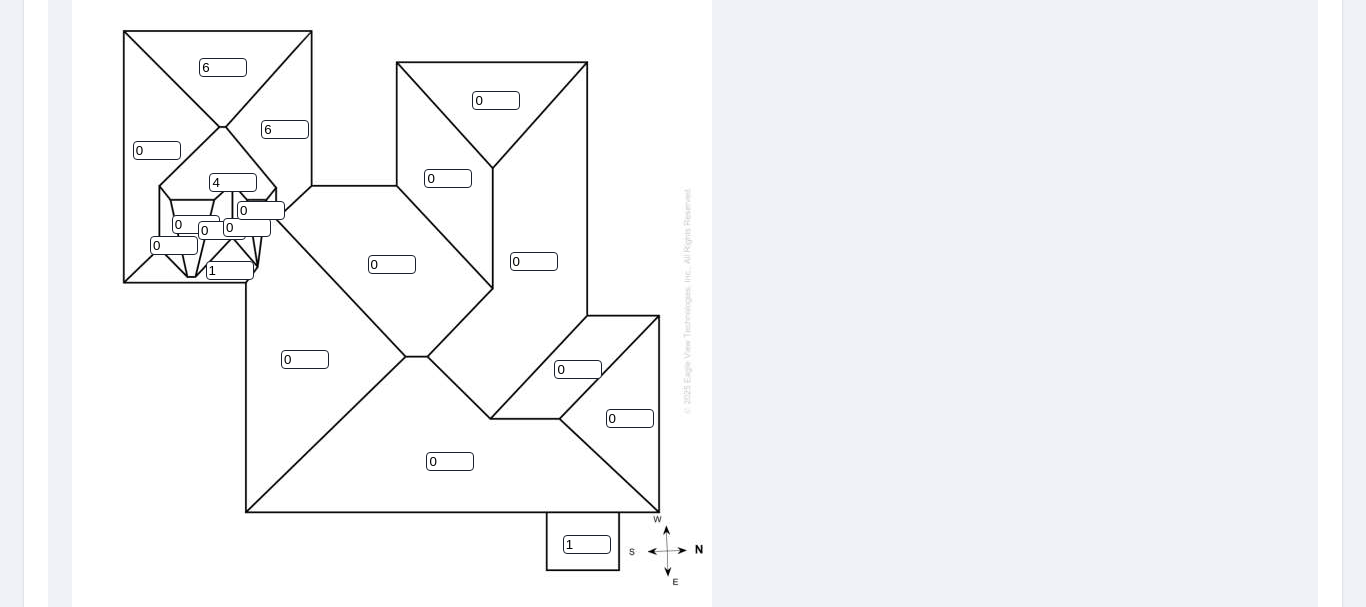 click on "4" at bounding box center [233, 182] 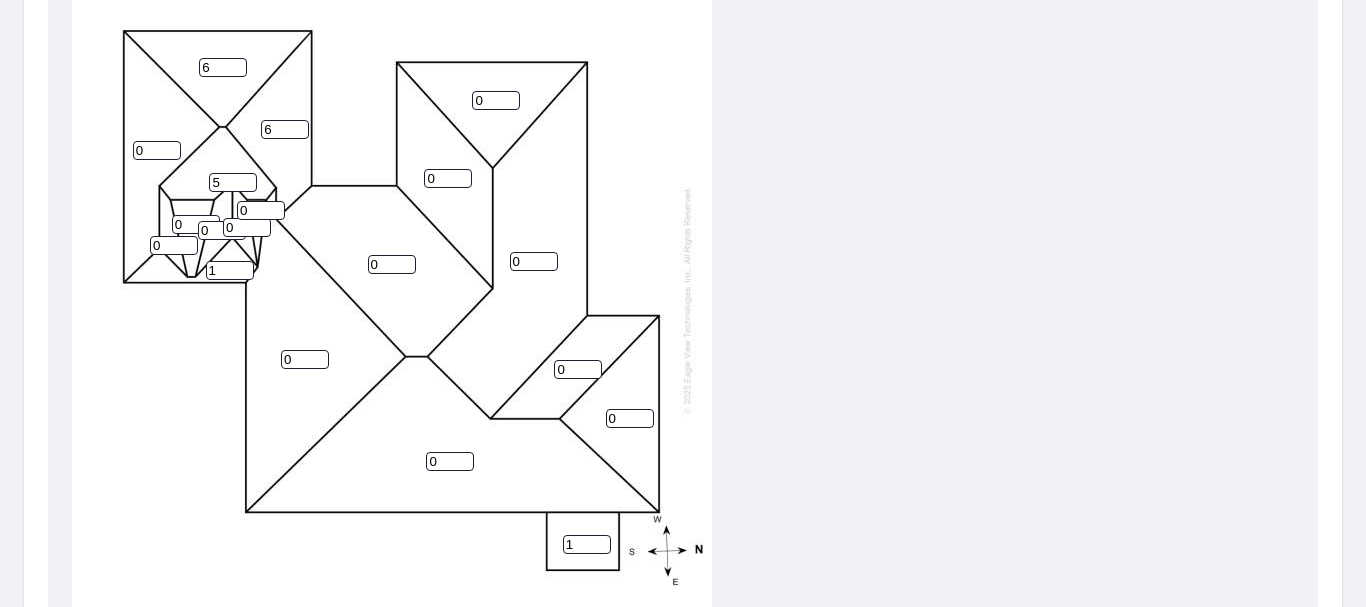 click on "5" at bounding box center [233, 182] 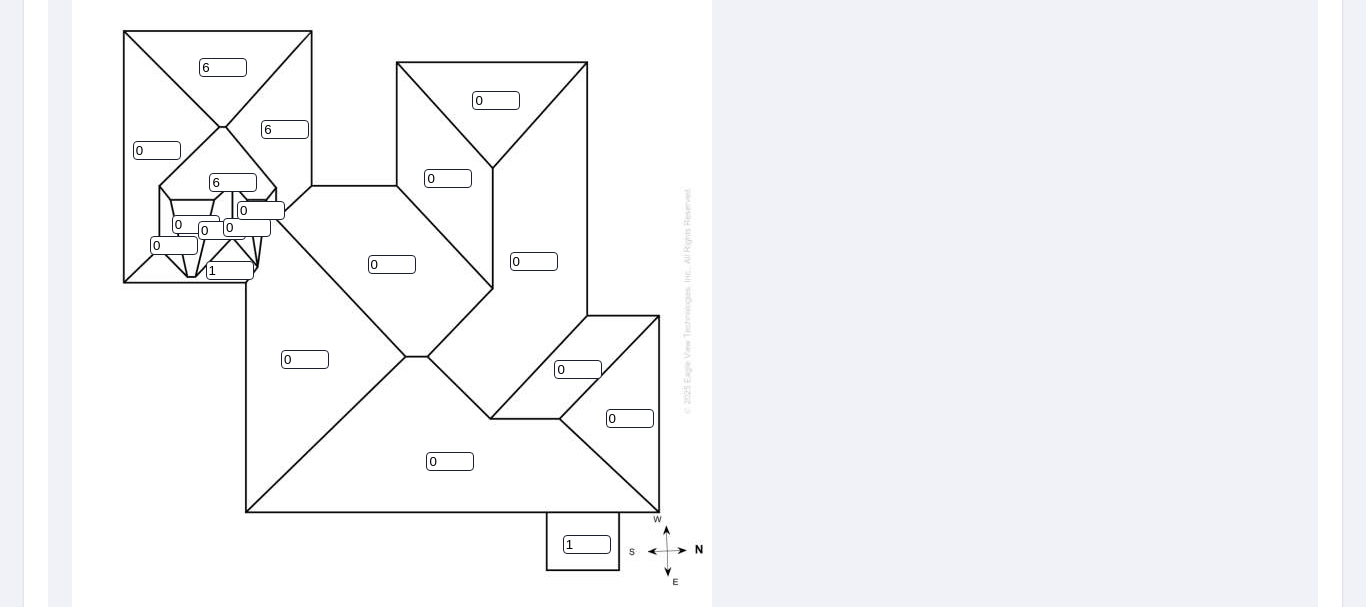 type on "6" 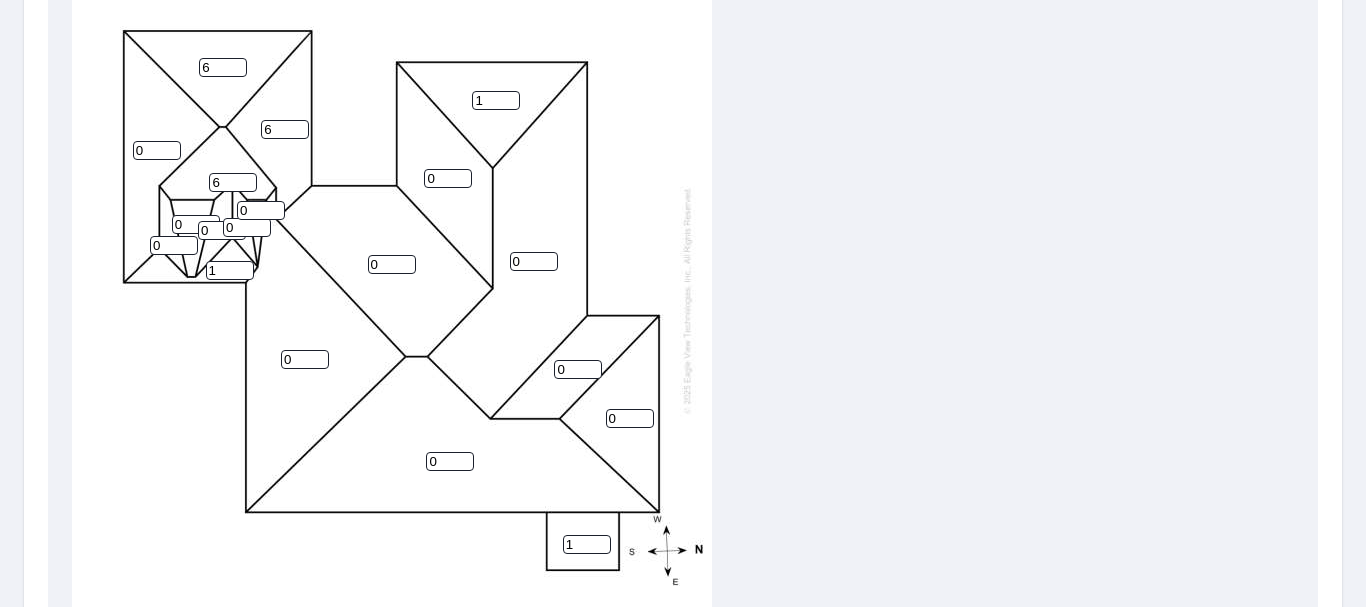 click on "1" at bounding box center [496, 100] 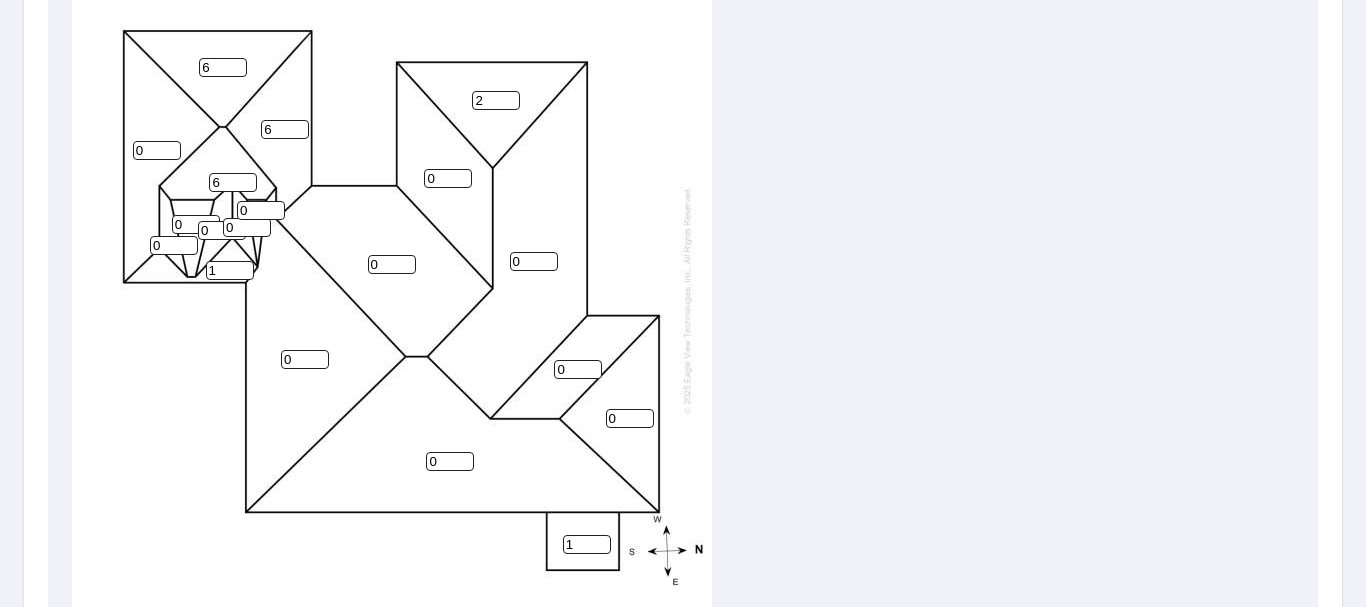 click on "2" at bounding box center [496, 100] 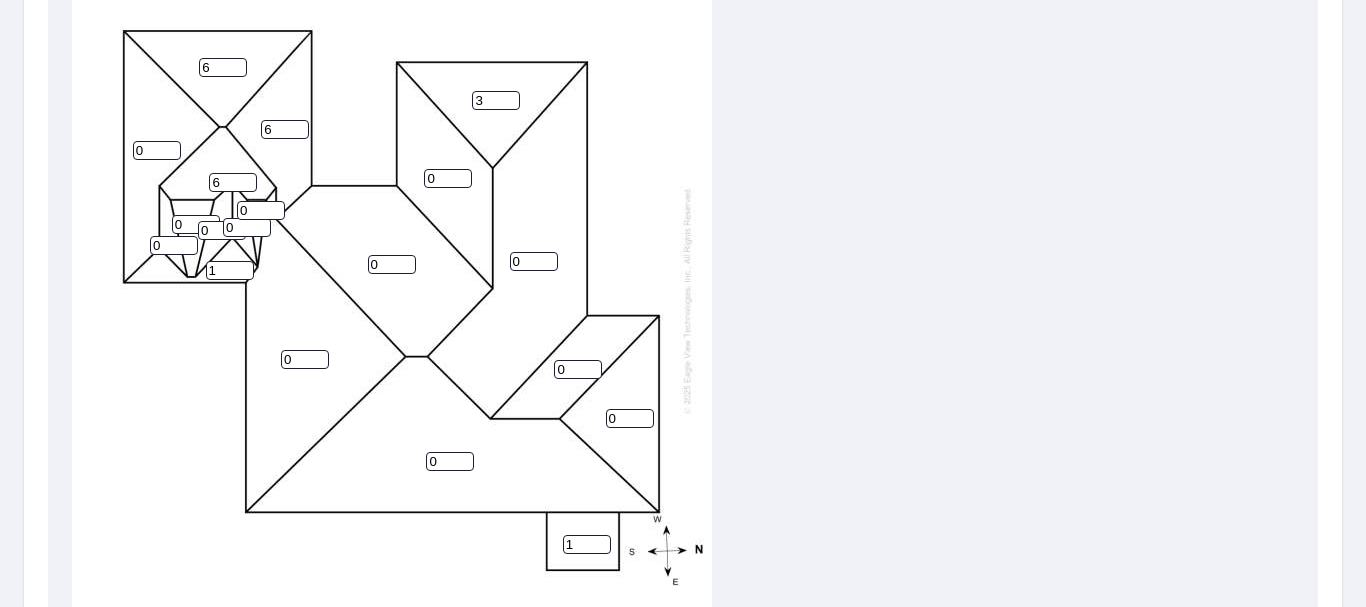 click on "3" at bounding box center (496, 100) 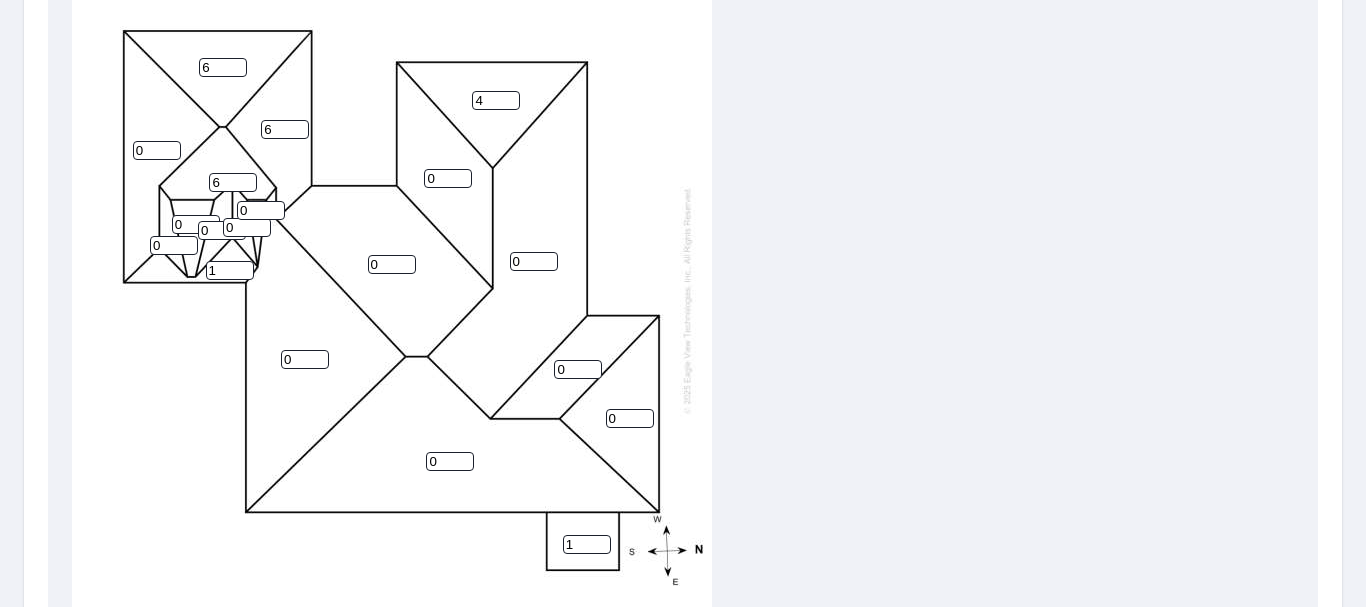 click on "4" at bounding box center (496, 100) 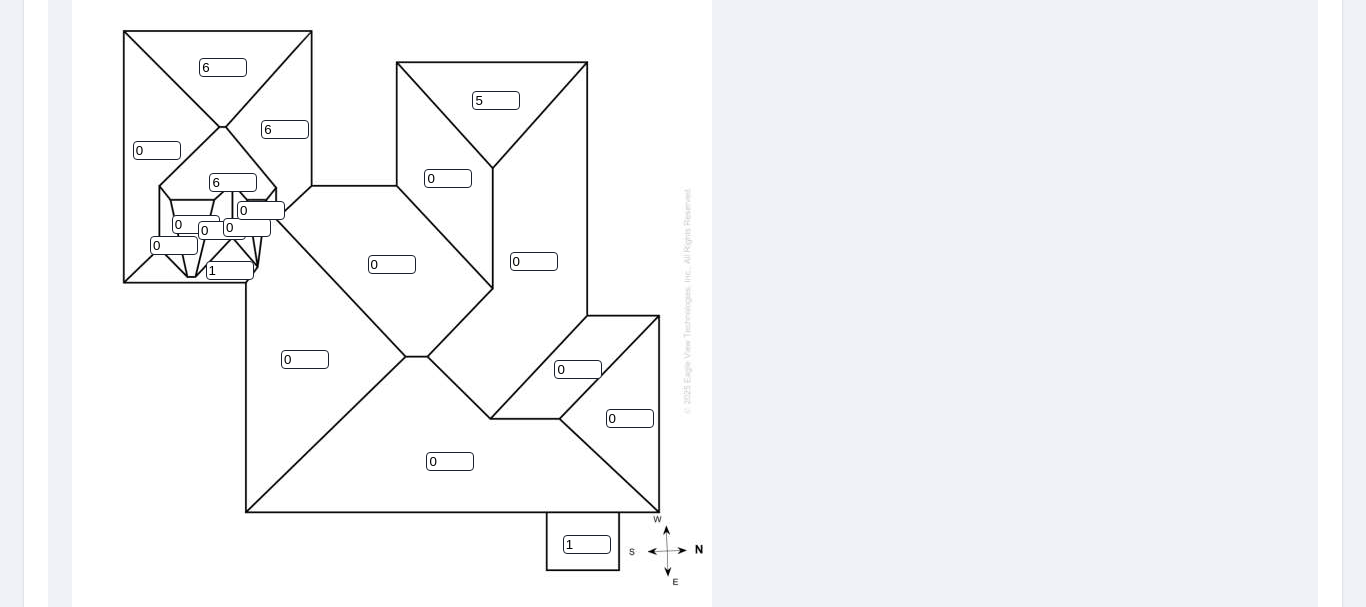 click on "5" at bounding box center (496, 100) 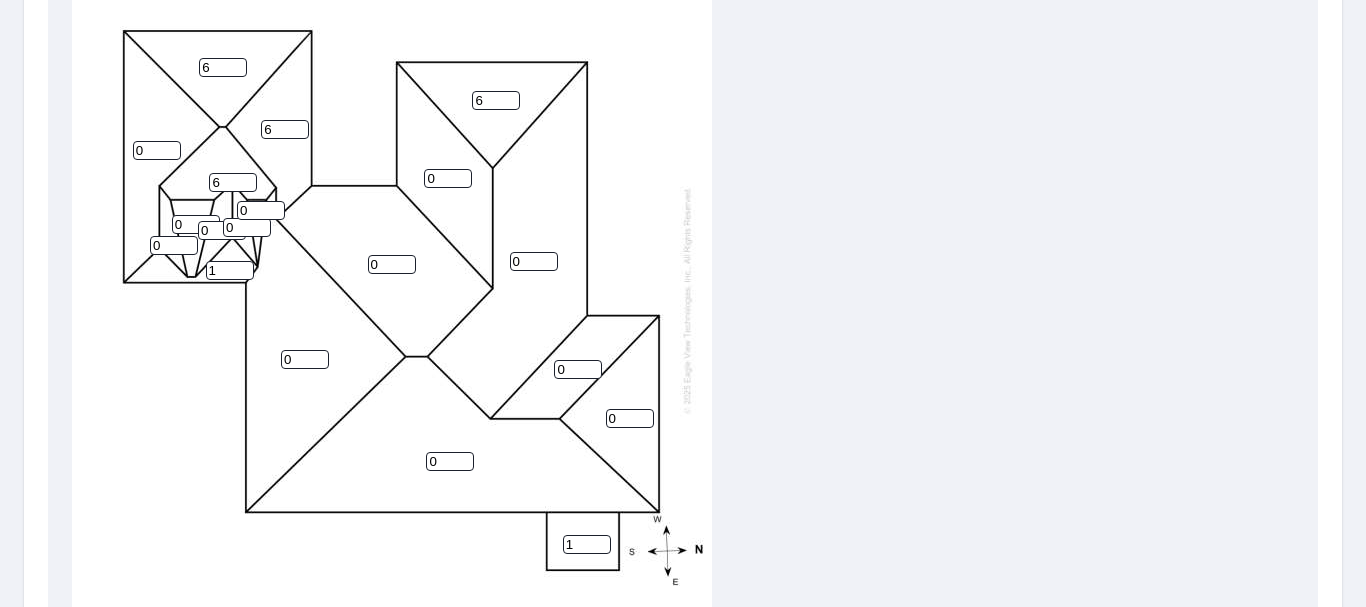 click on "6" at bounding box center (496, 100) 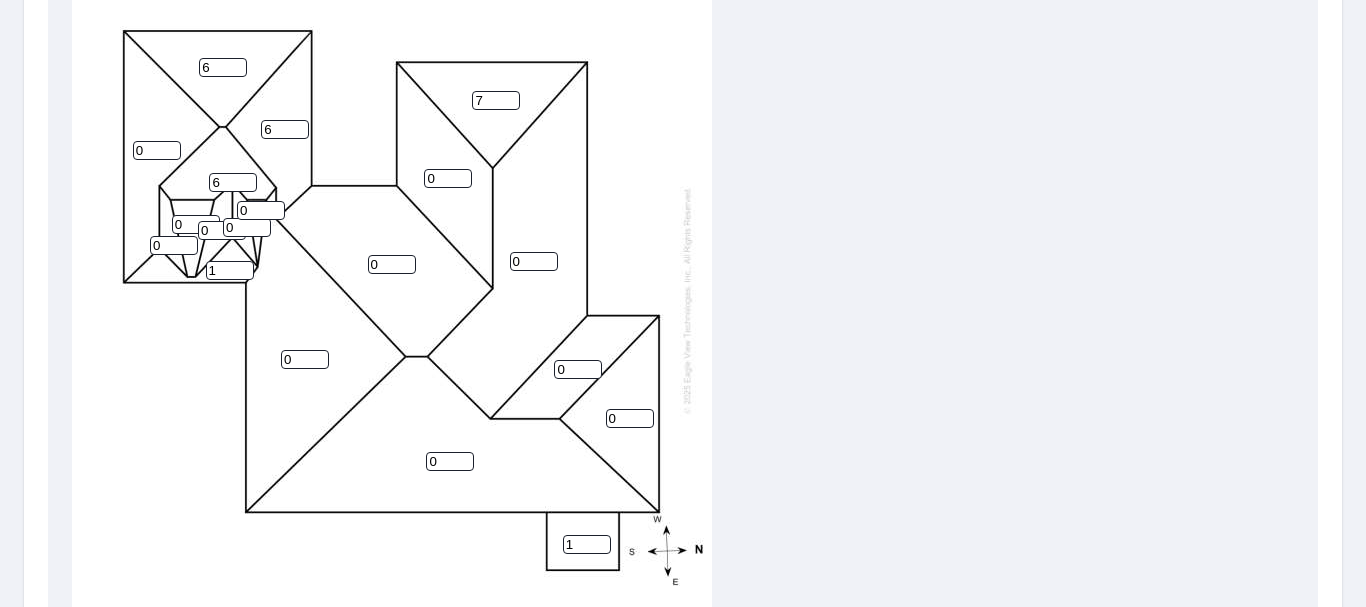 type on "7" 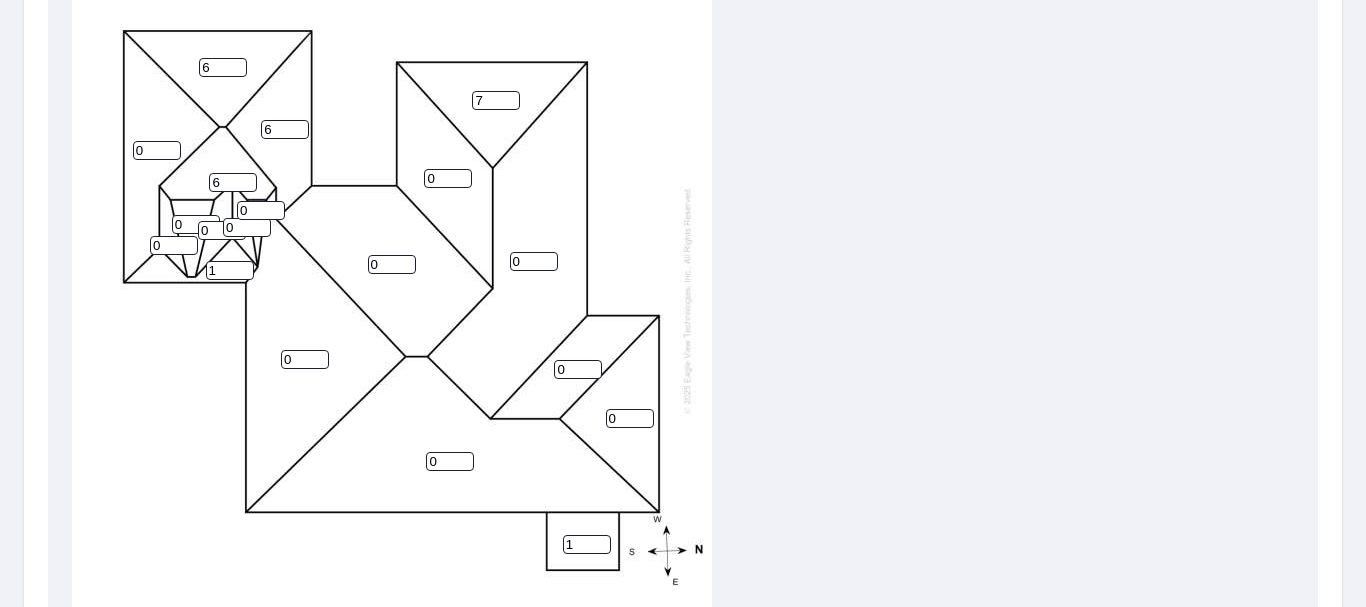 click on "7" at bounding box center (496, 100) 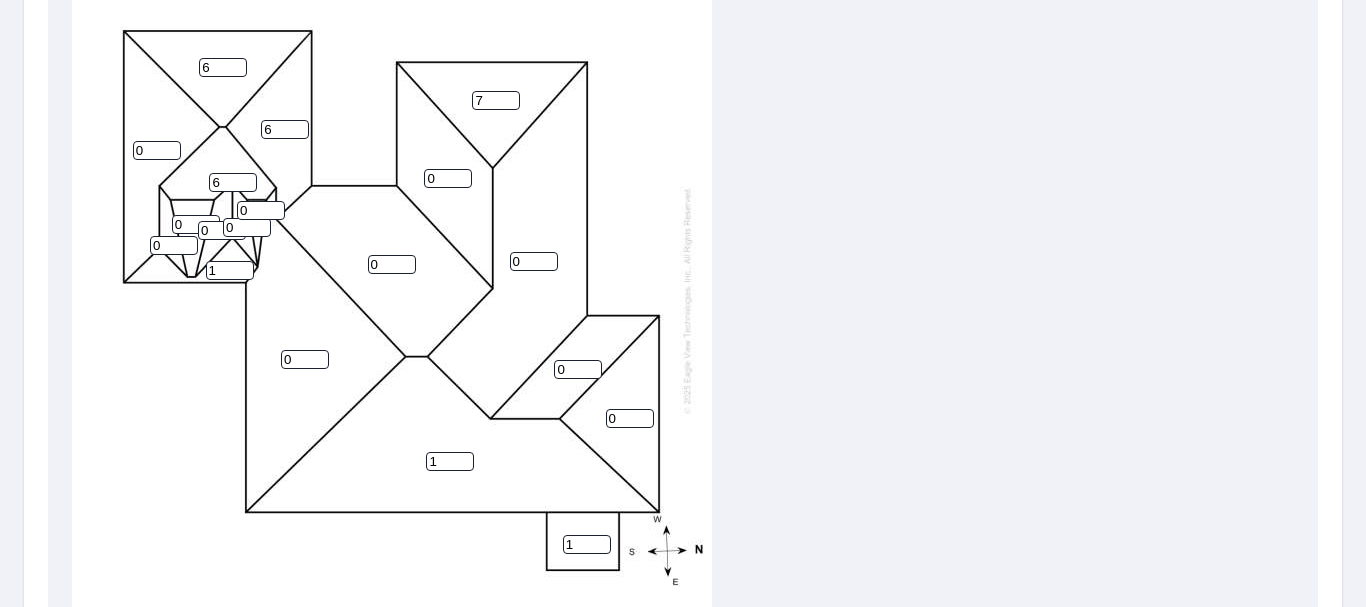 click on "1" at bounding box center (450, 461) 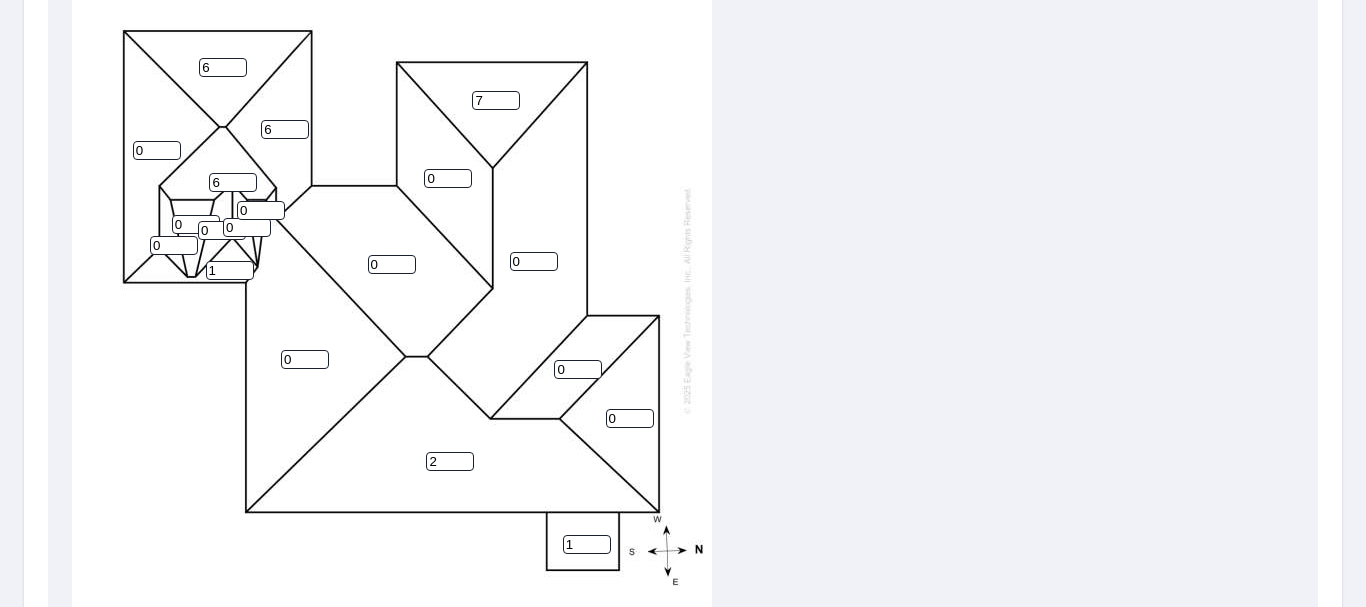click on "2" at bounding box center (450, 461) 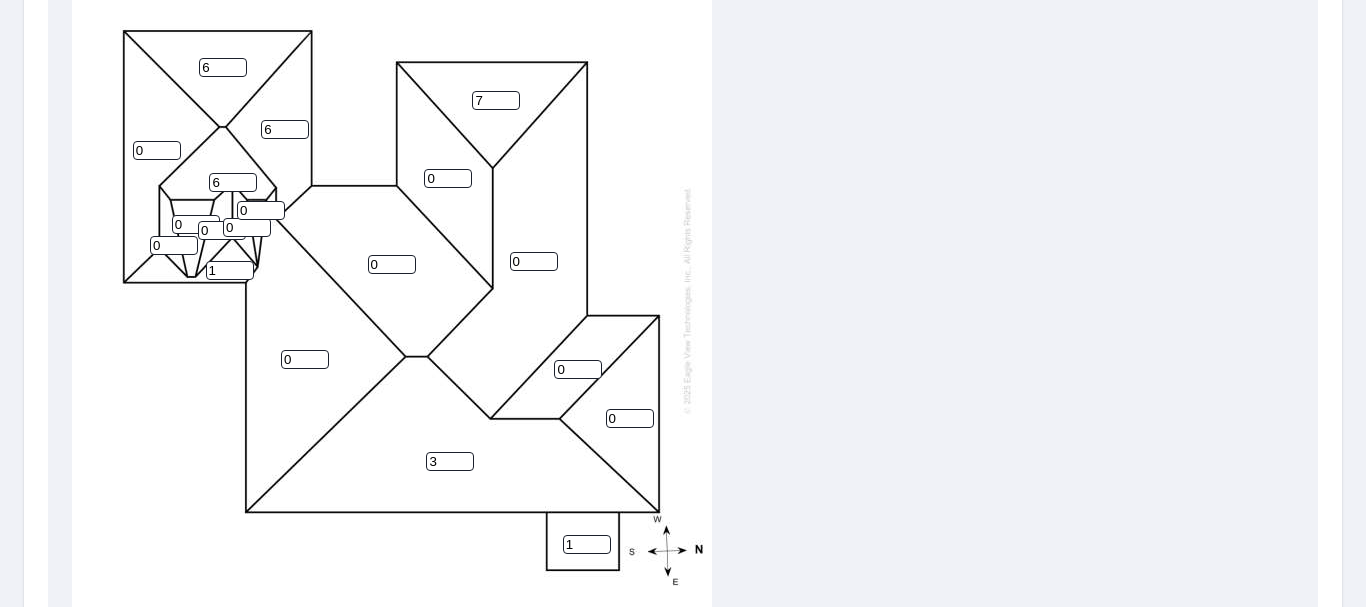 click on "3" at bounding box center [450, 461] 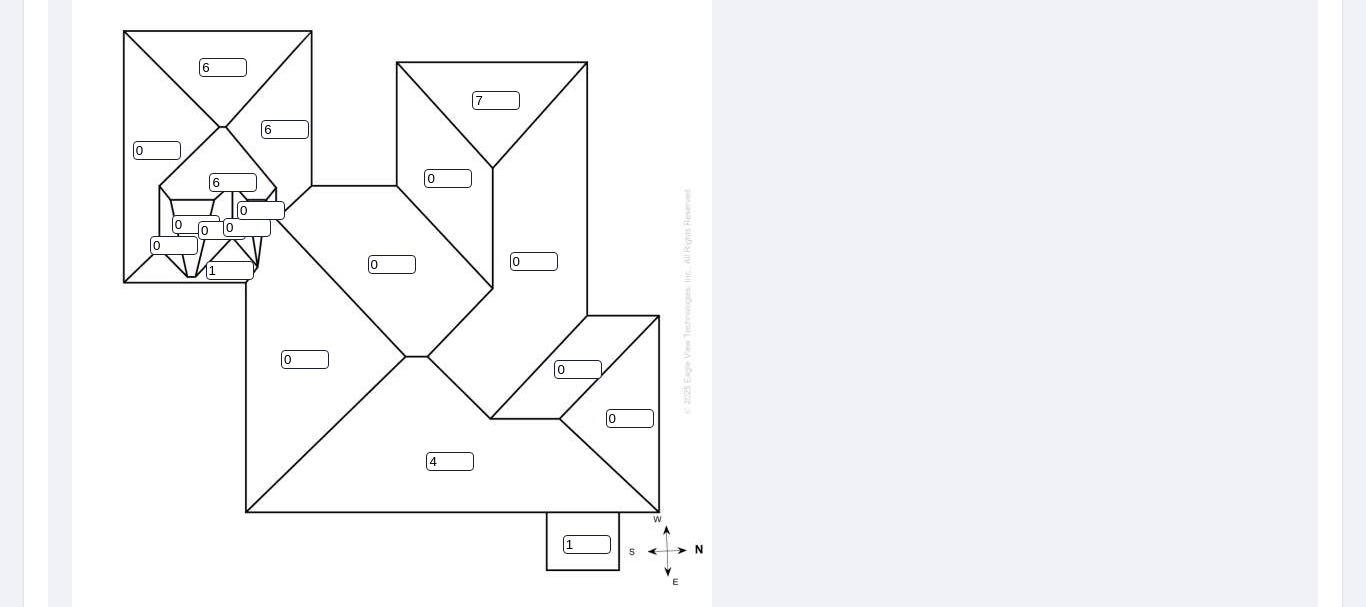 click on "4" at bounding box center [450, 461] 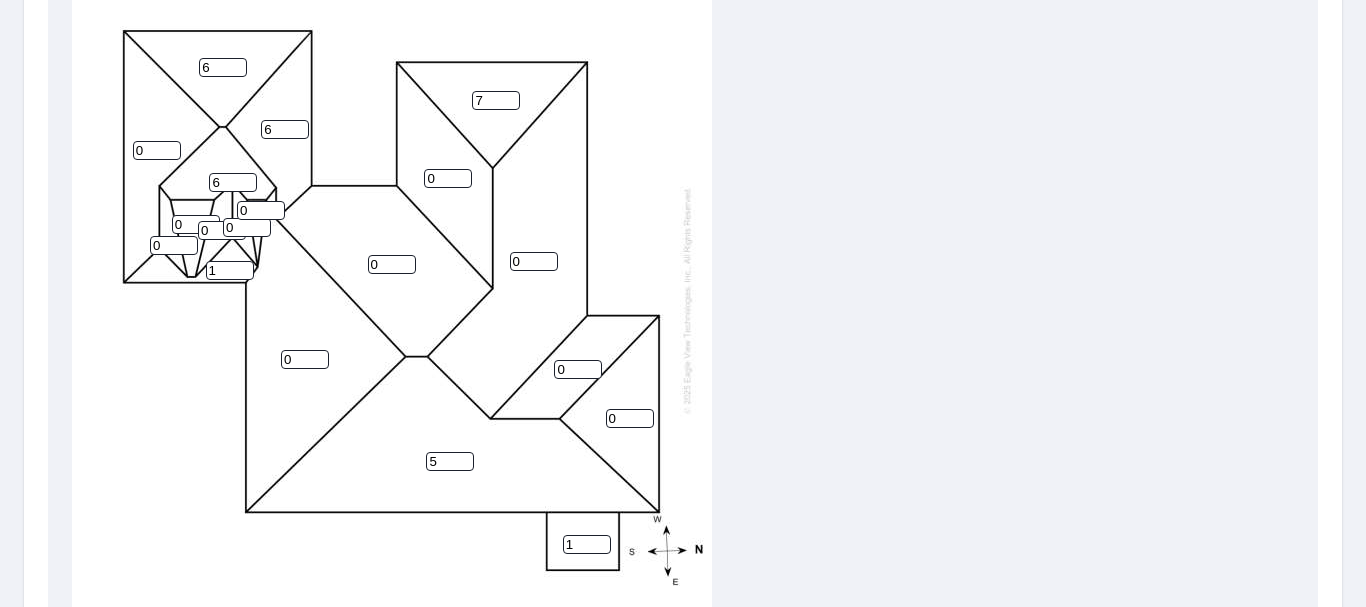 click on "5" at bounding box center [450, 461] 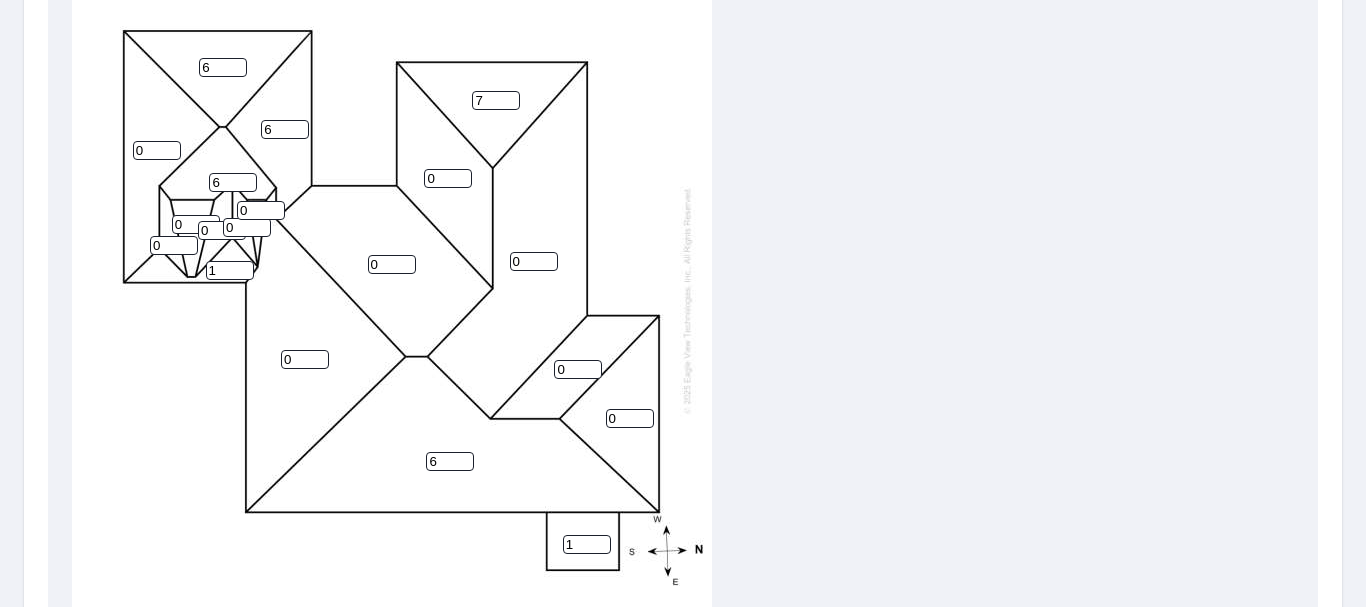 click on "6" at bounding box center [450, 461] 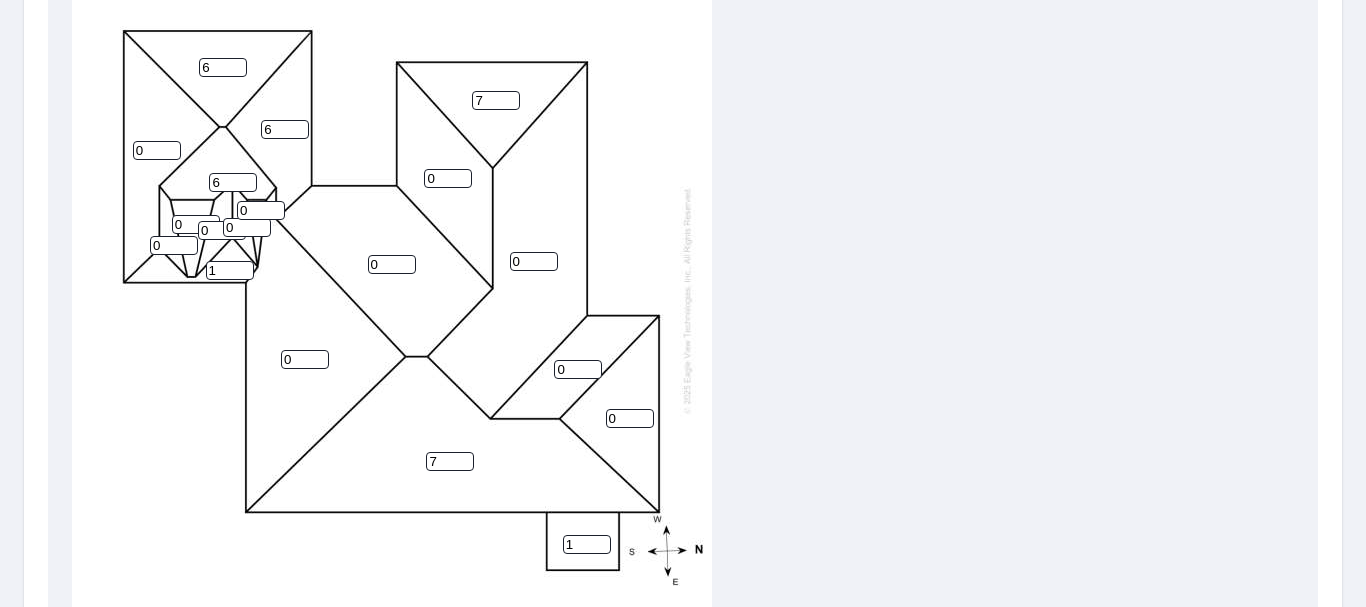 click on "7" at bounding box center [450, 461] 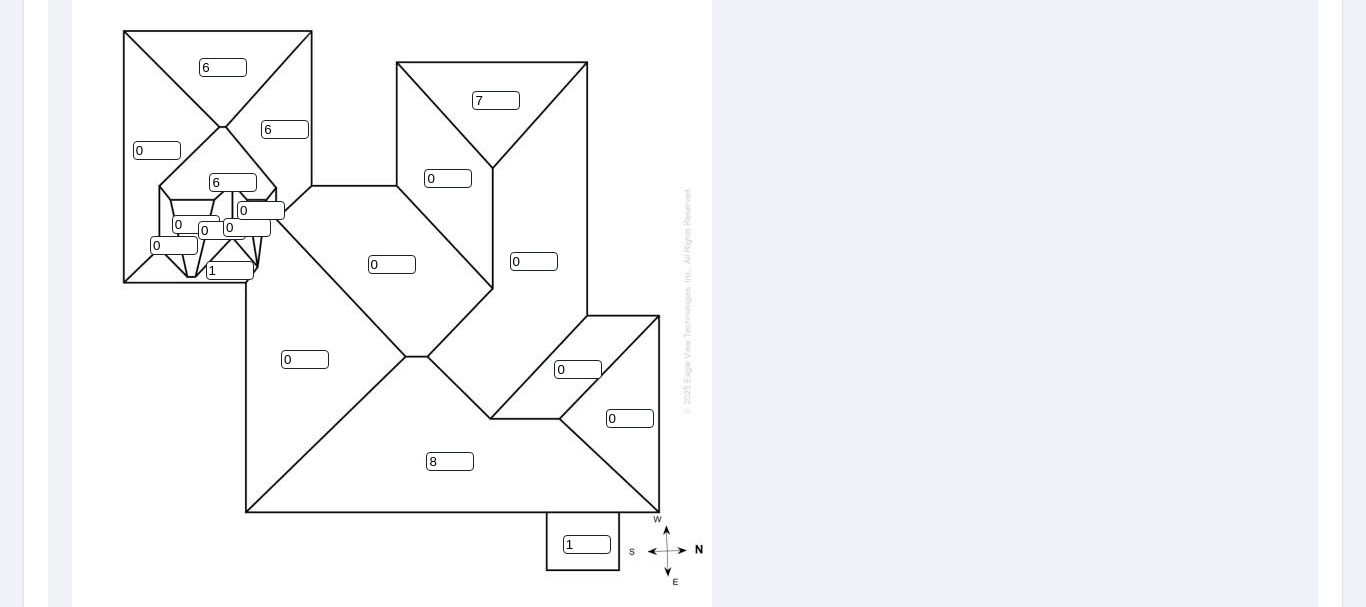 click on "8" at bounding box center [450, 461] 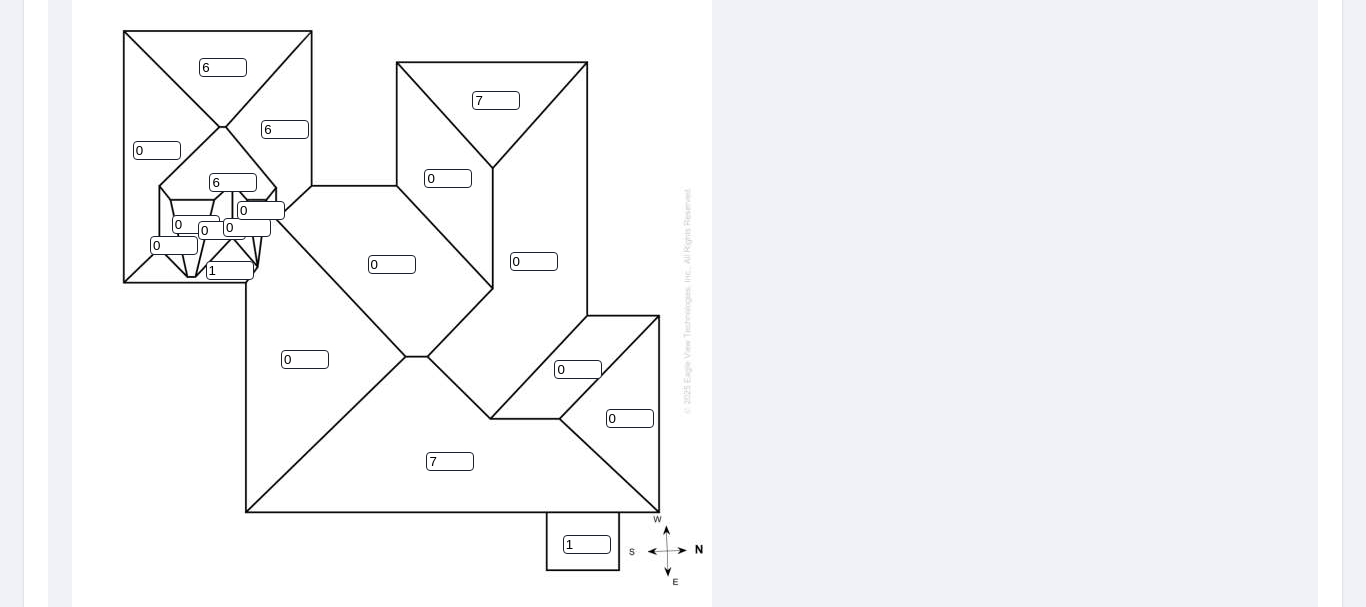 click on "7" at bounding box center [450, 461] 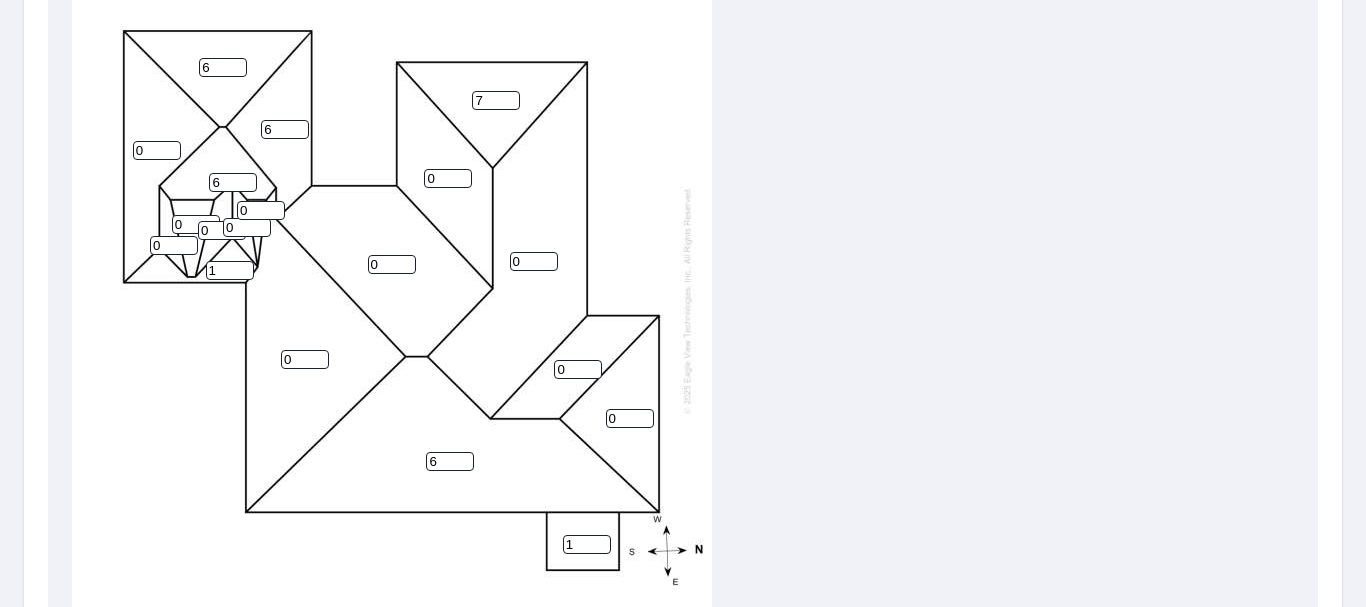 click on "6" at bounding box center (450, 461) 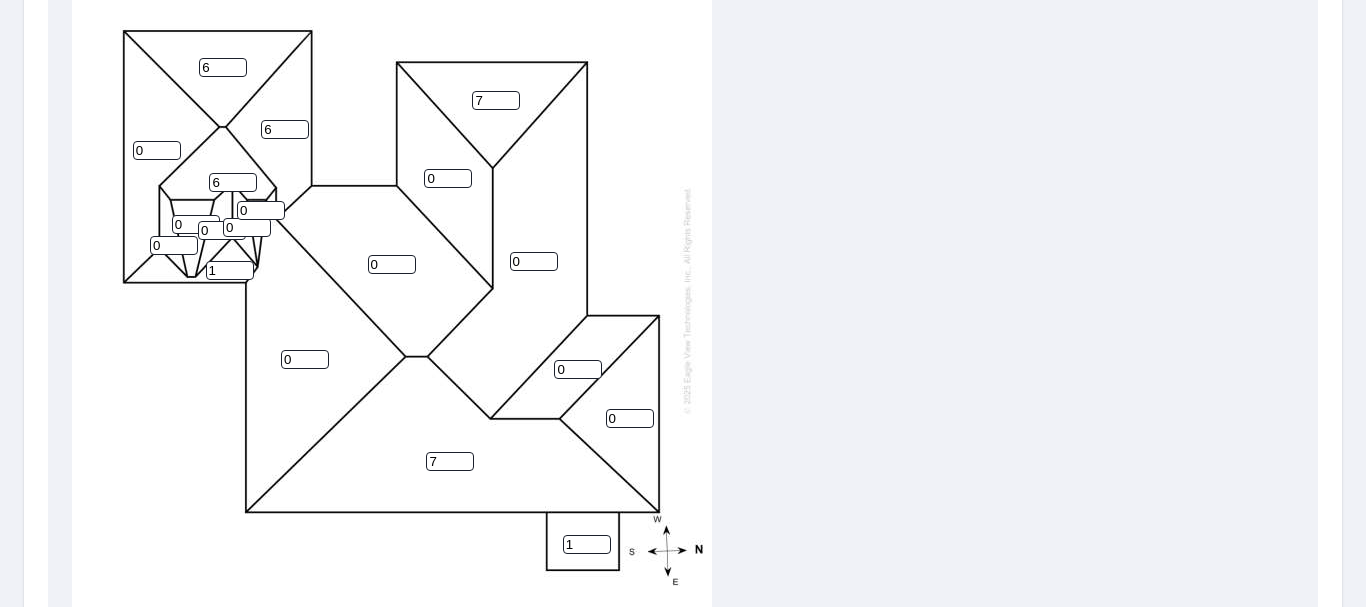 click on "7" at bounding box center (450, 461) 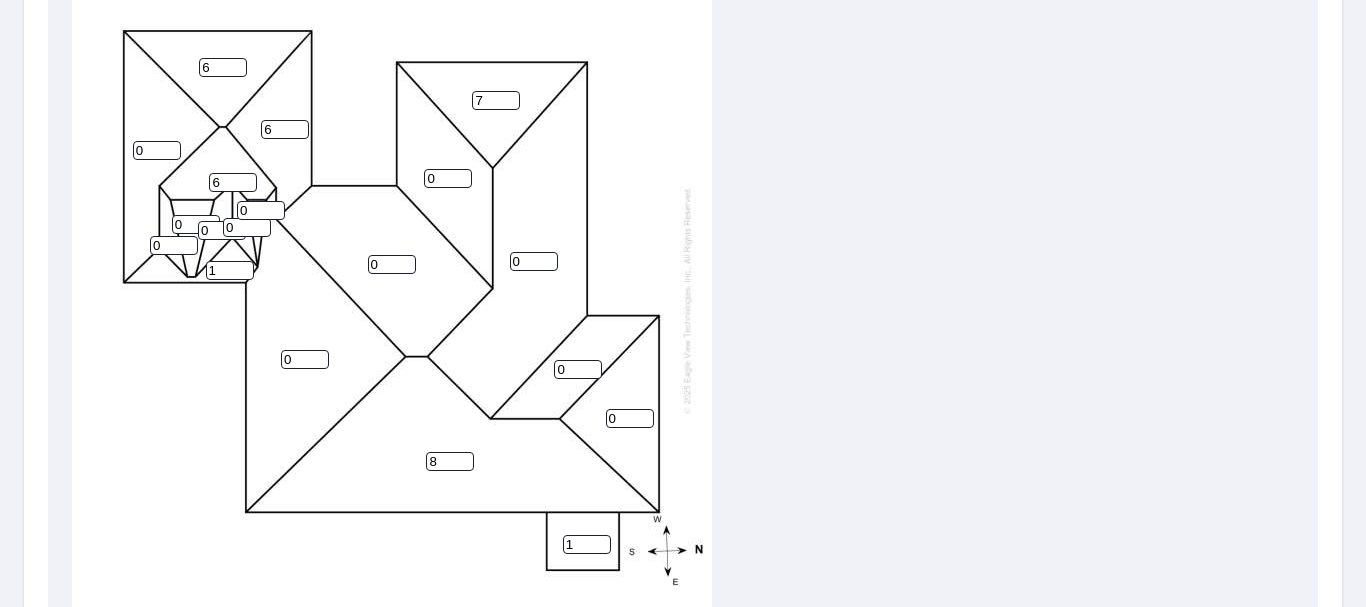 click on "8" at bounding box center (450, 461) 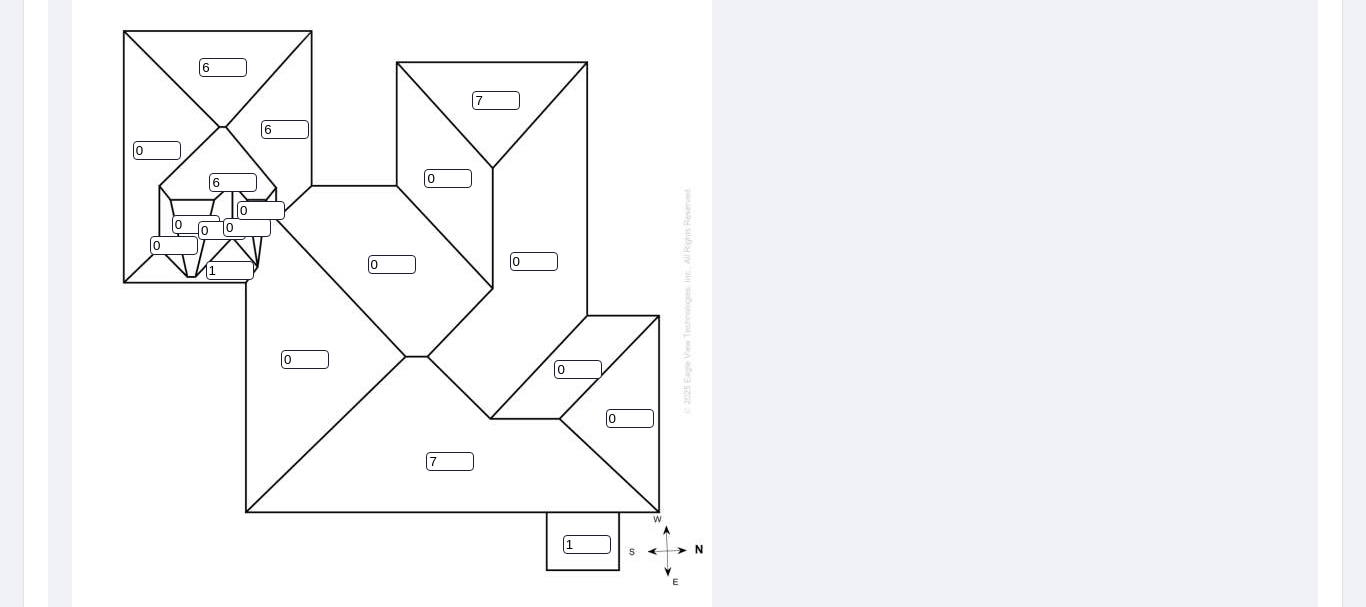 click on "7" at bounding box center [450, 461] 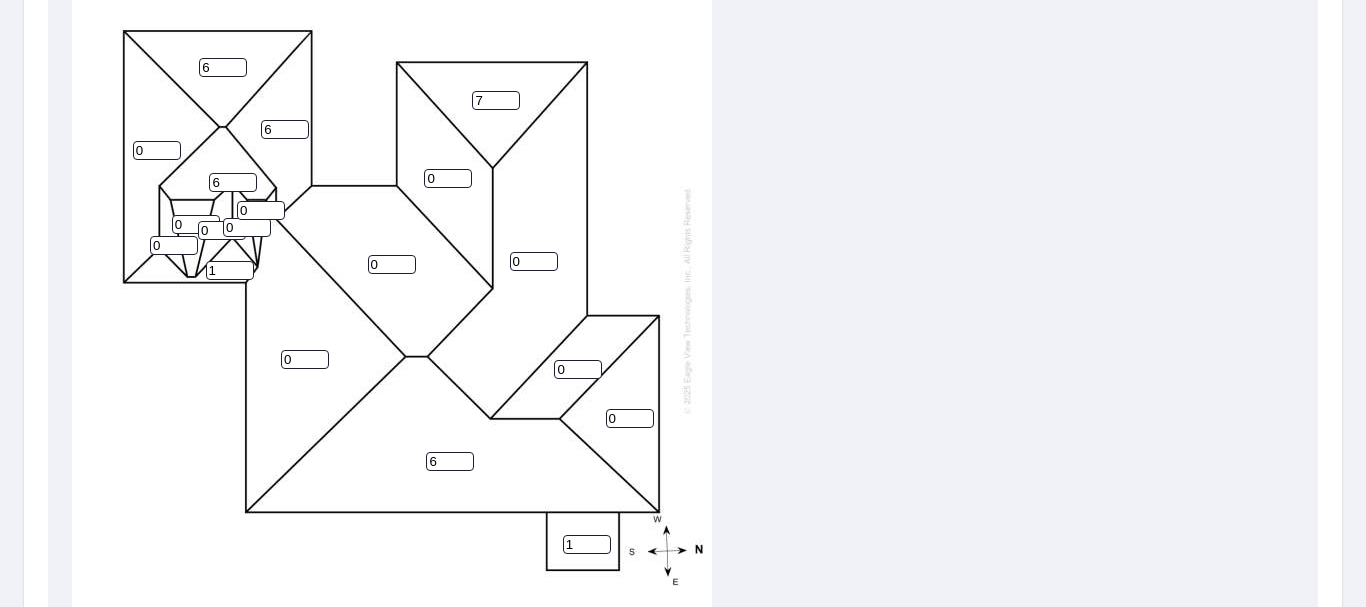 type on "6" 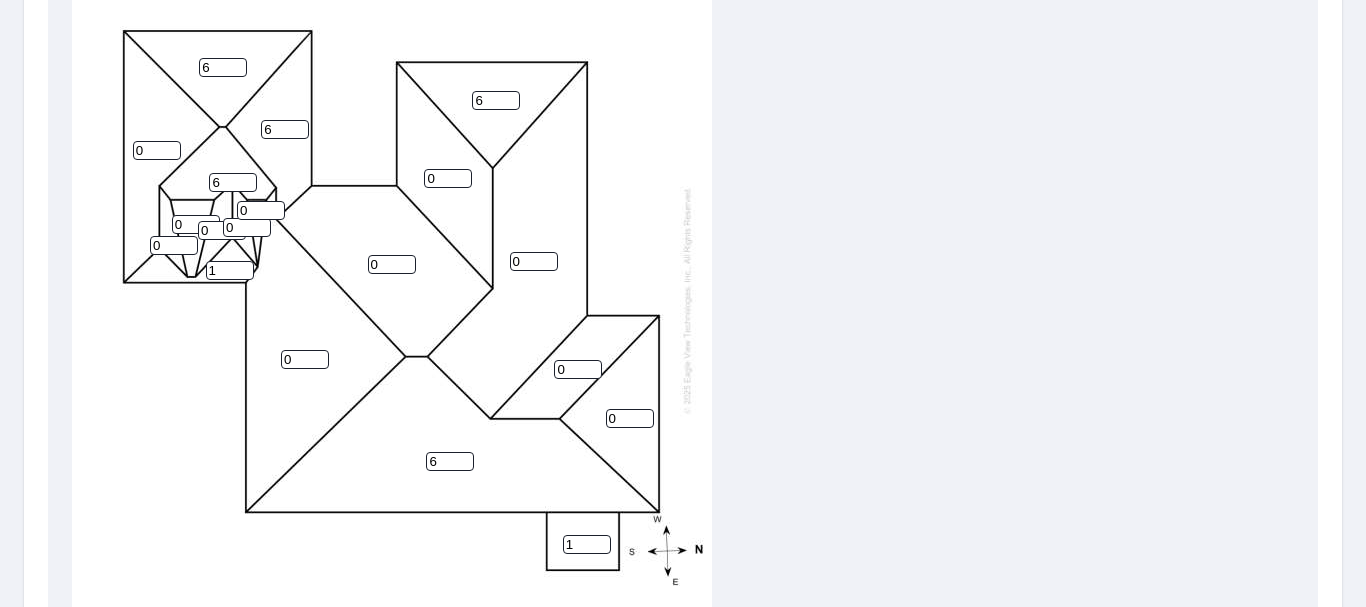 click on "6" at bounding box center [496, 100] 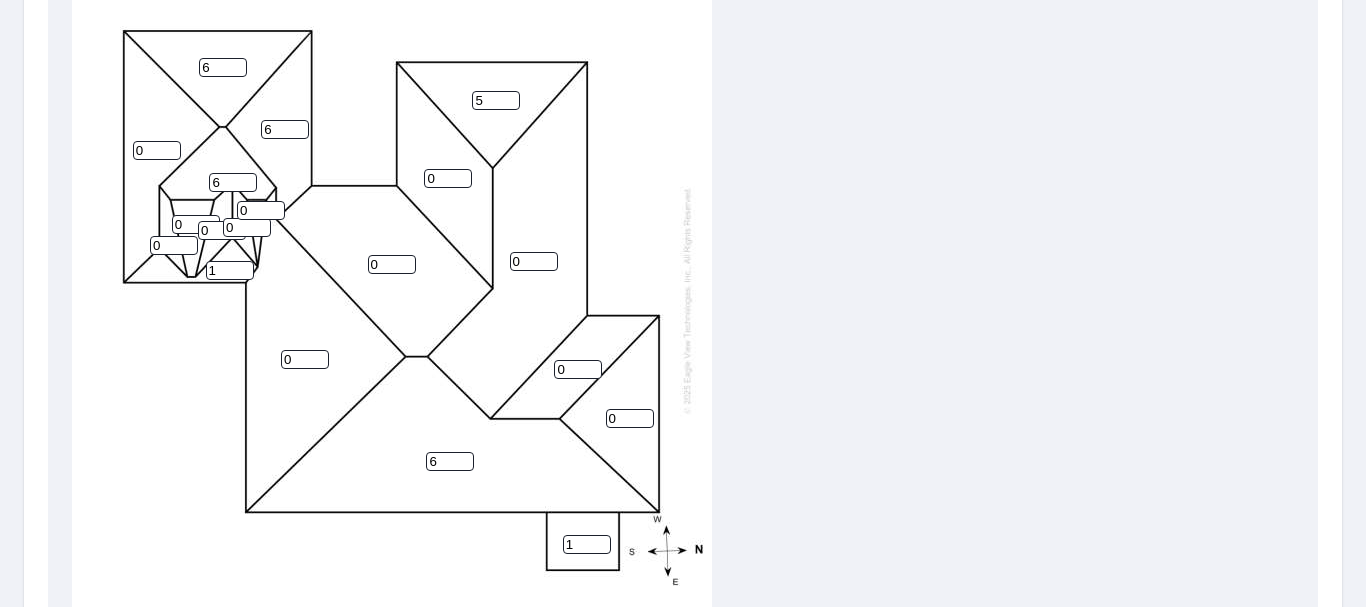click on "5" at bounding box center [496, 100] 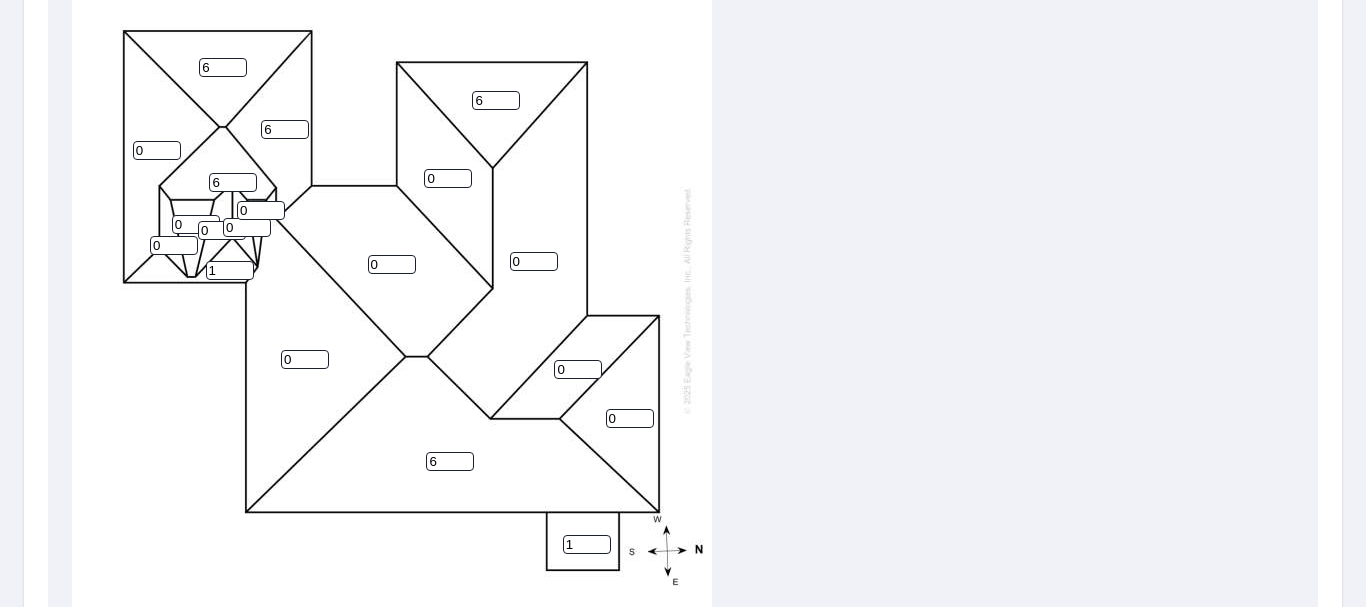 type on "6" 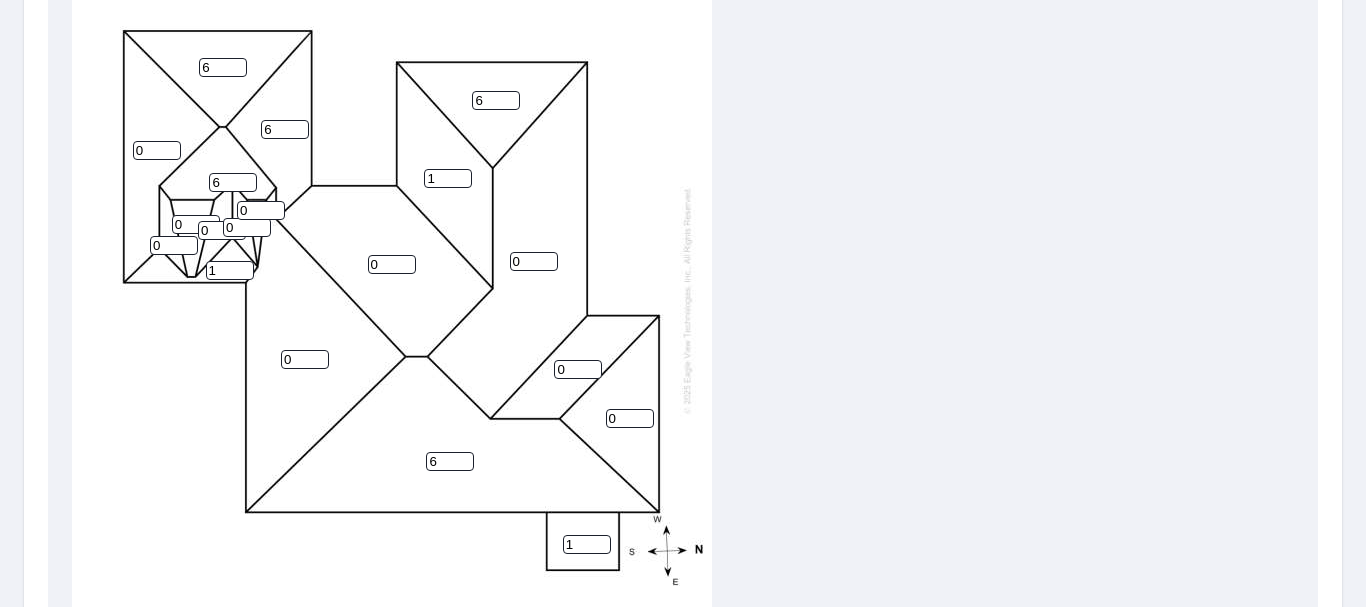 click on "1" at bounding box center [448, 178] 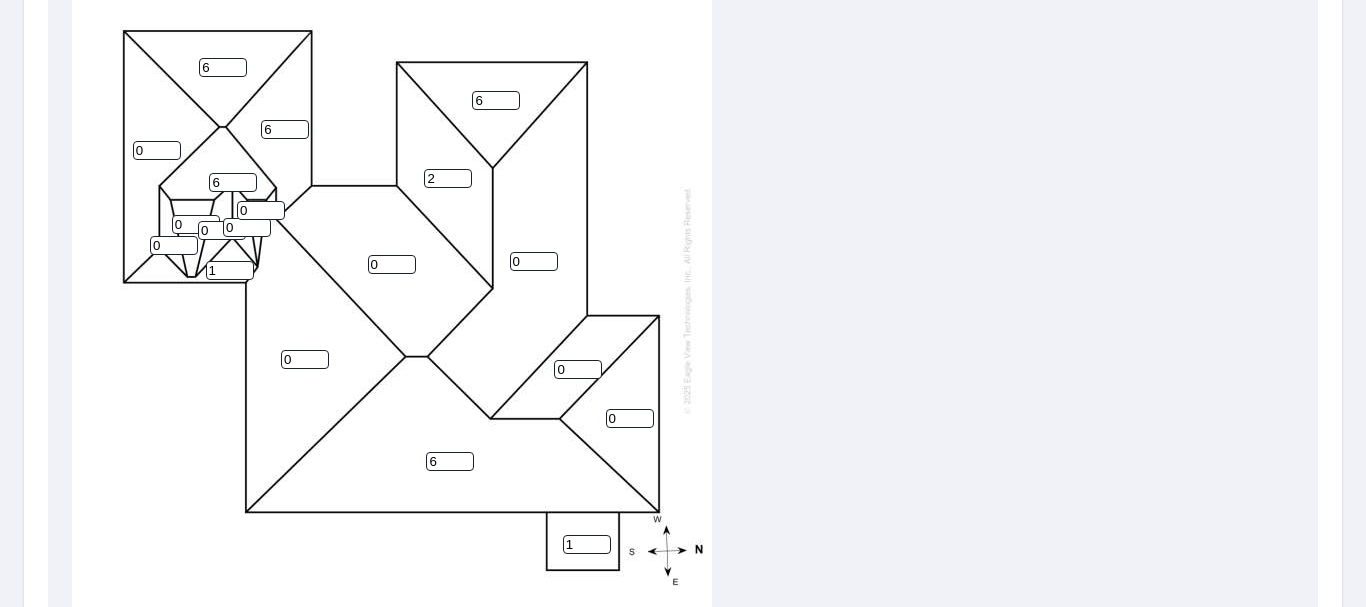 click on "2" at bounding box center (448, 178) 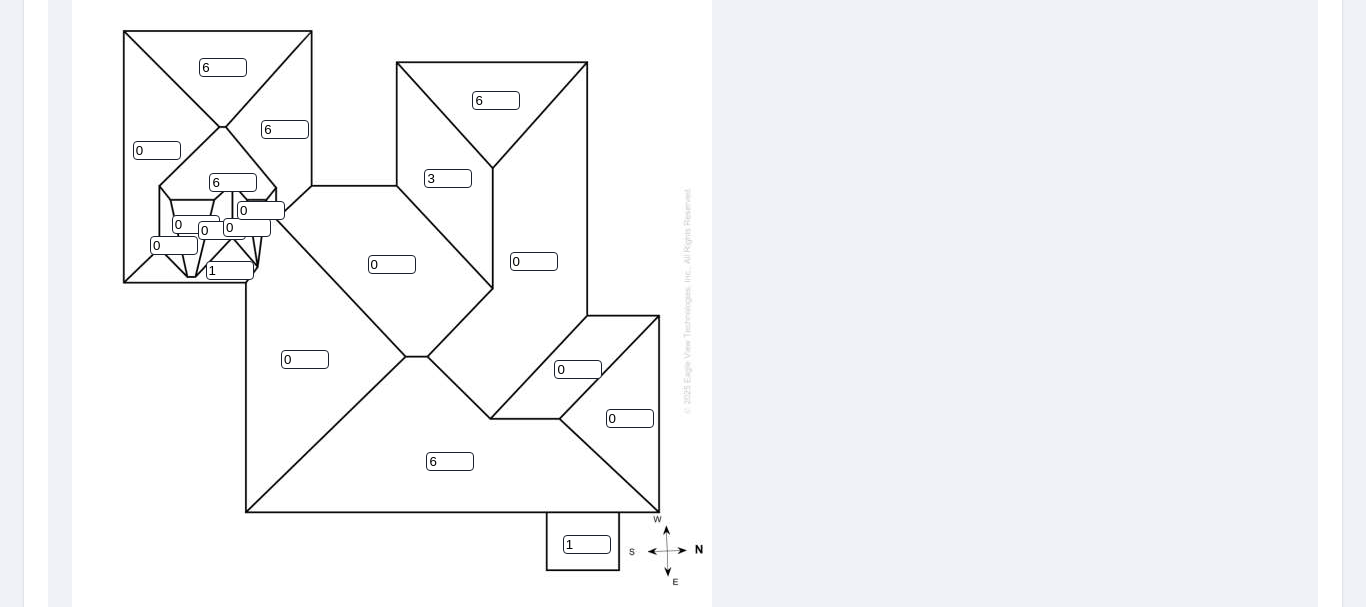 click on "3" at bounding box center (448, 178) 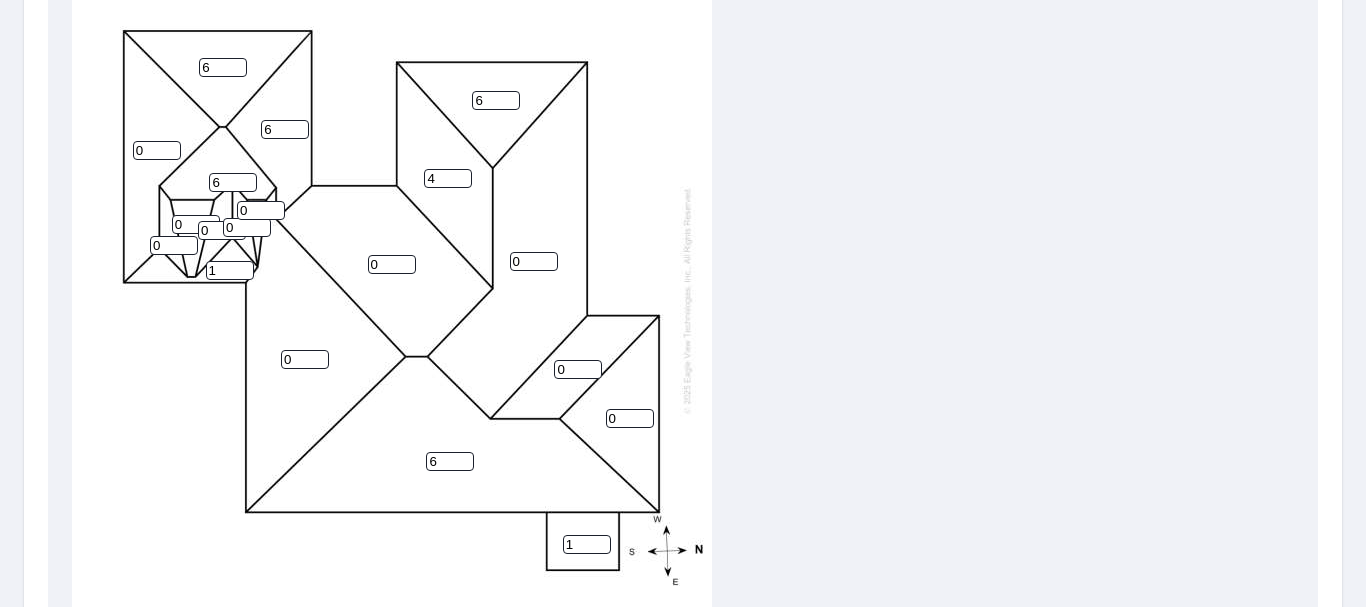 click on "4" at bounding box center (448, 178) 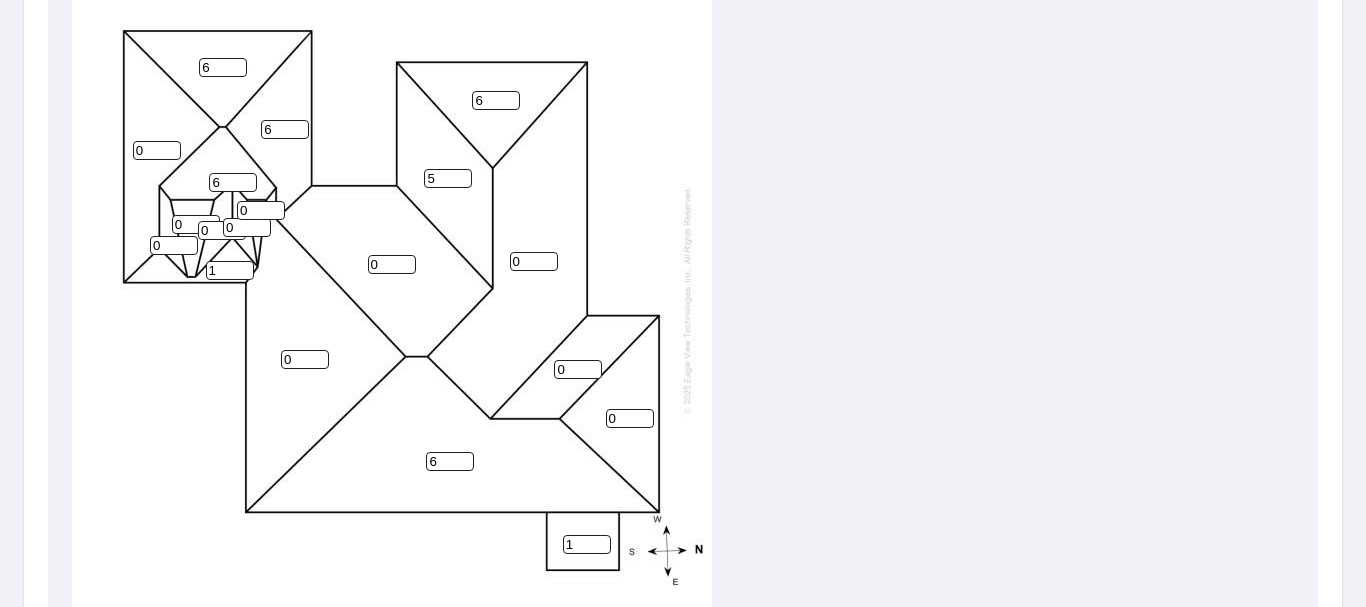click on "5" at bounding box center [448, 178] 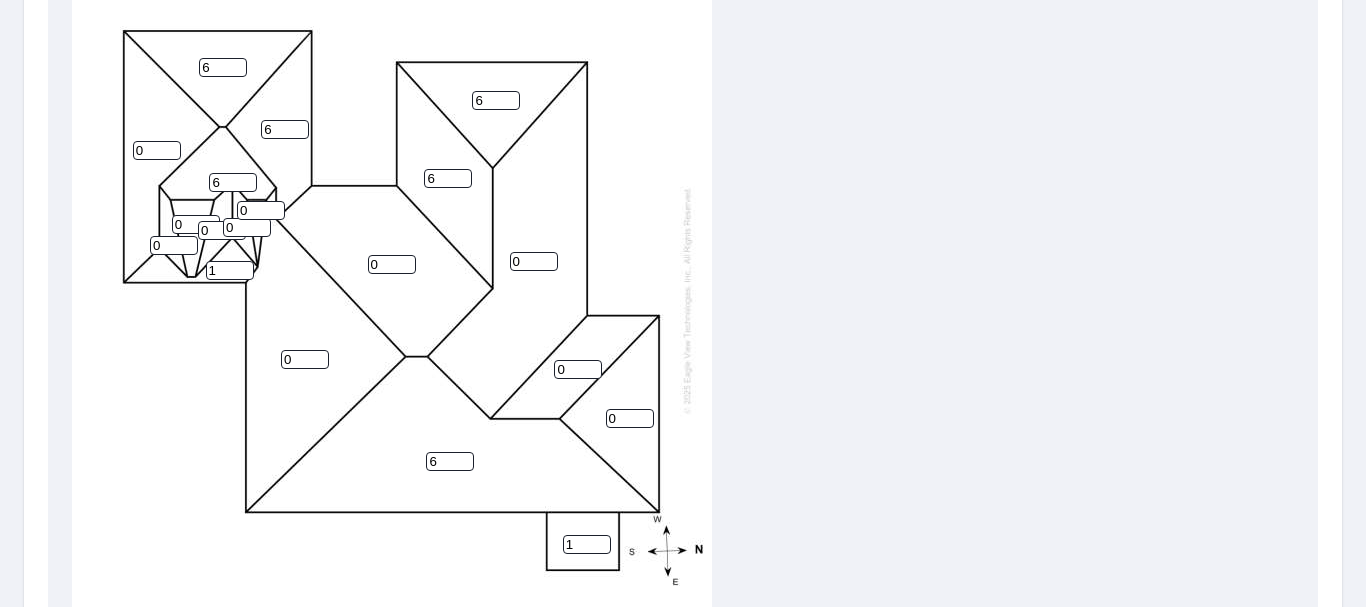 type on "6" 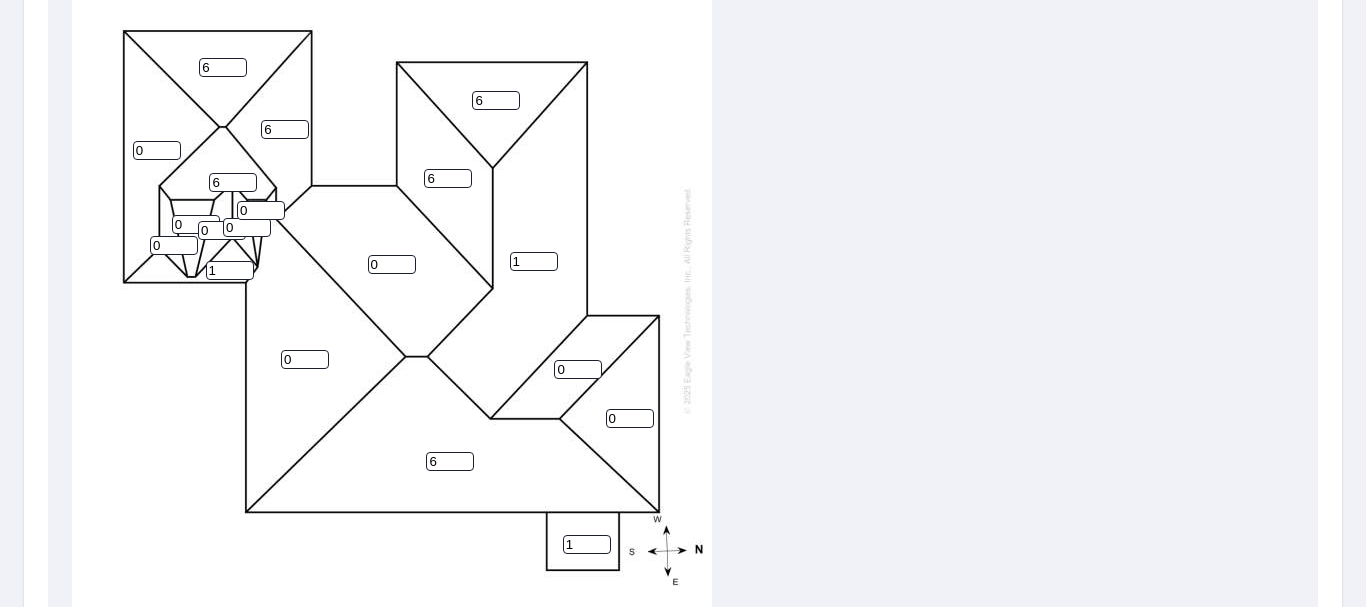 click on "1" at bounding box center [534, 261] 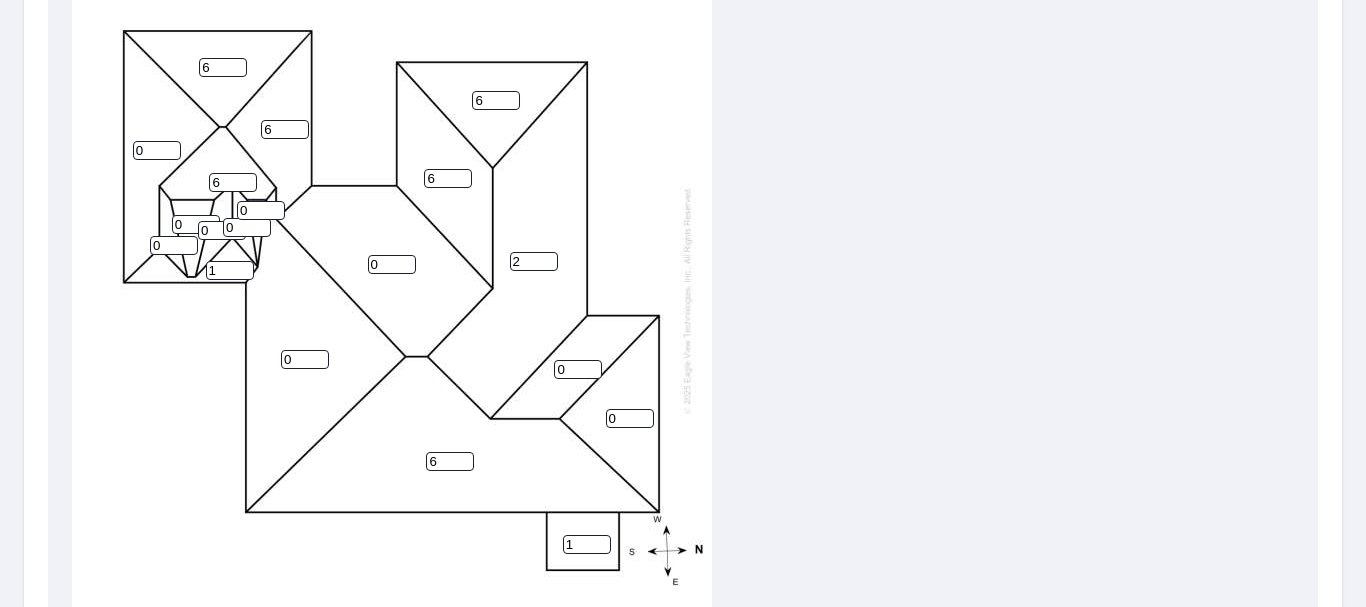 click on "2" at bounding box center [534, 261] 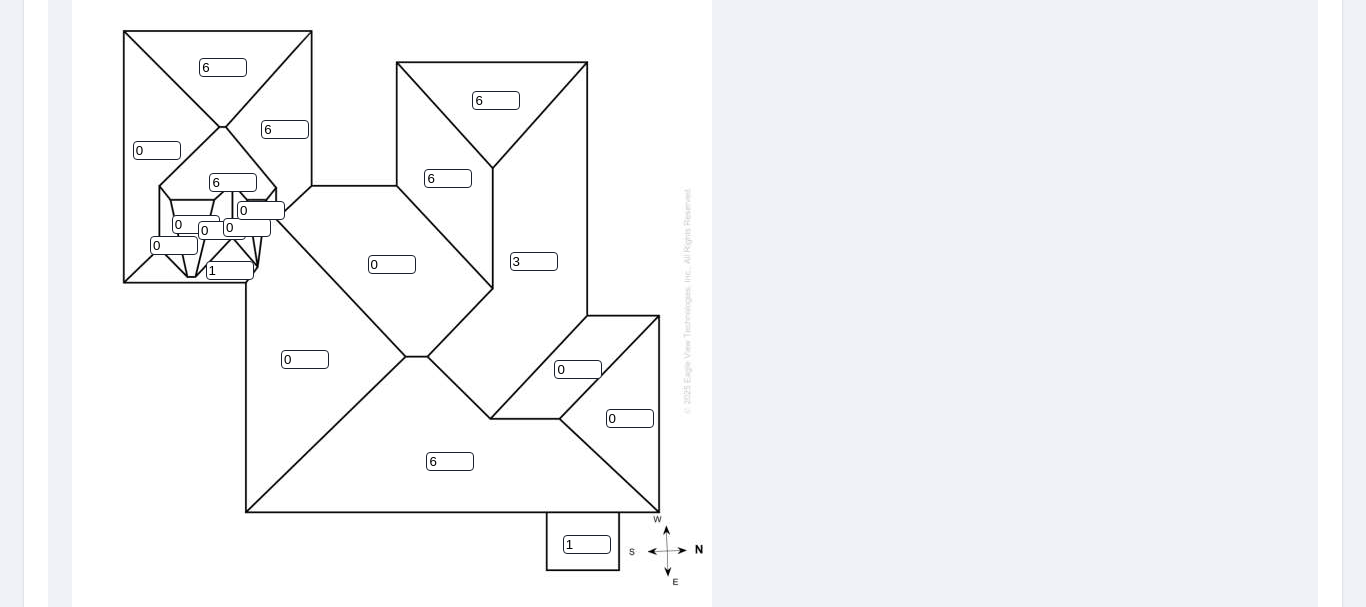 click on "3" at bounding box center (534, 261) 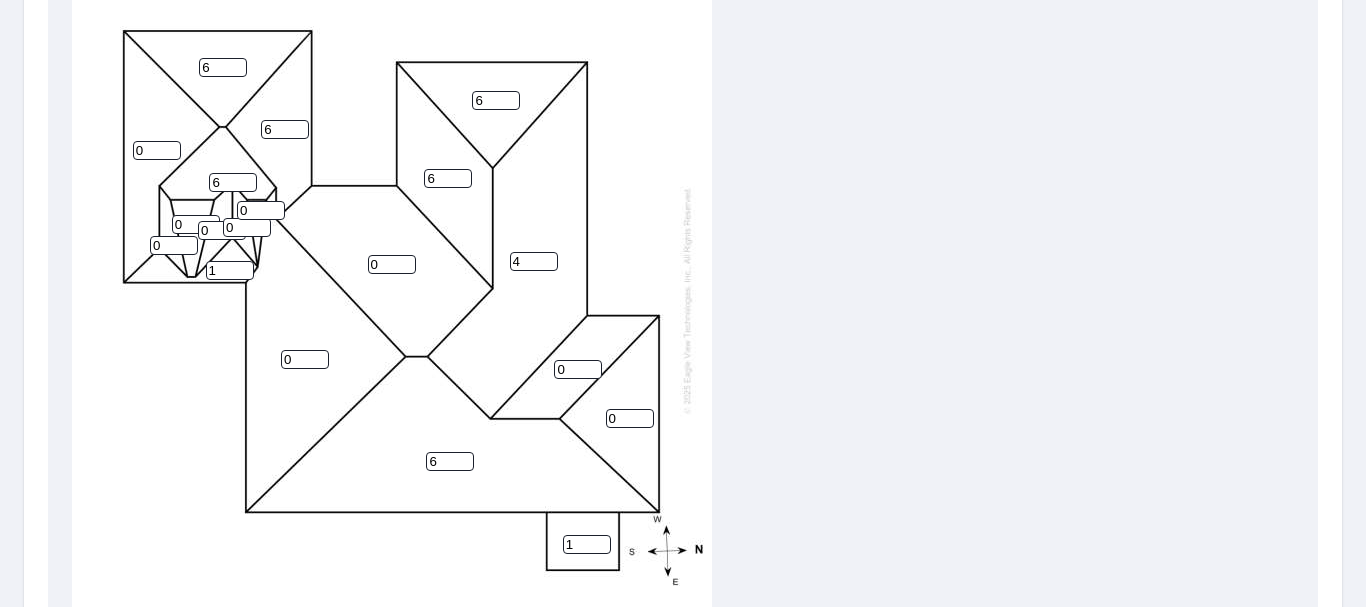 click on "4" at bounding box center (534, 261) 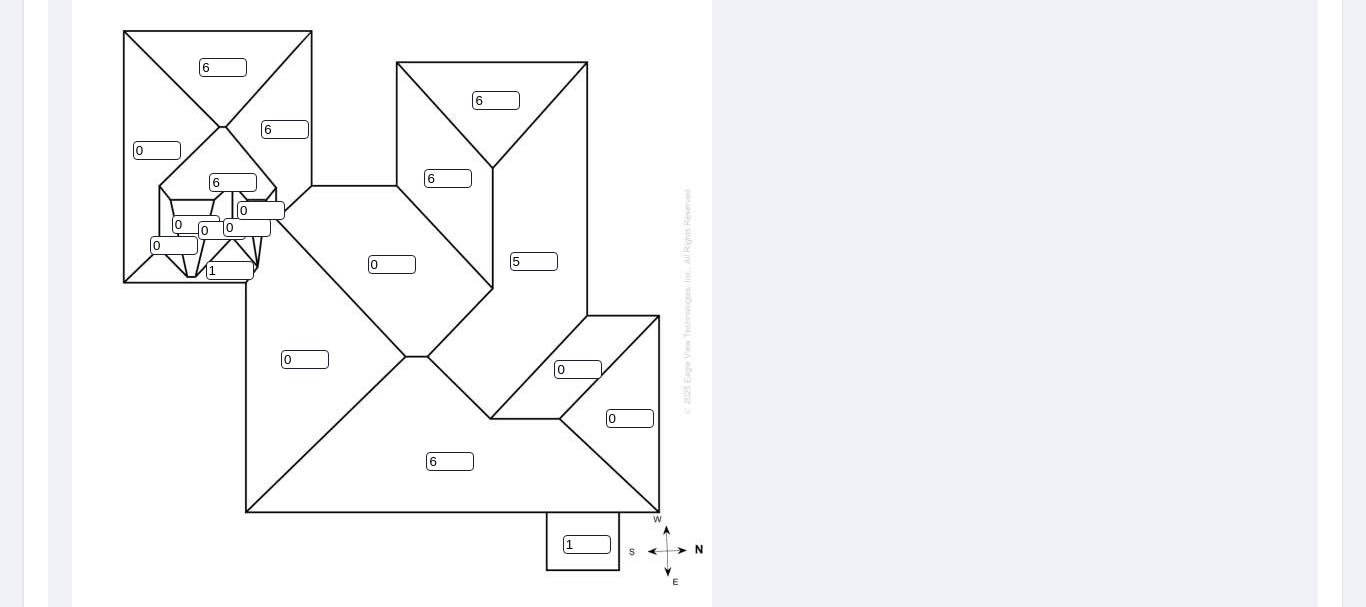 click on "5" at bounding box center [534, 261] 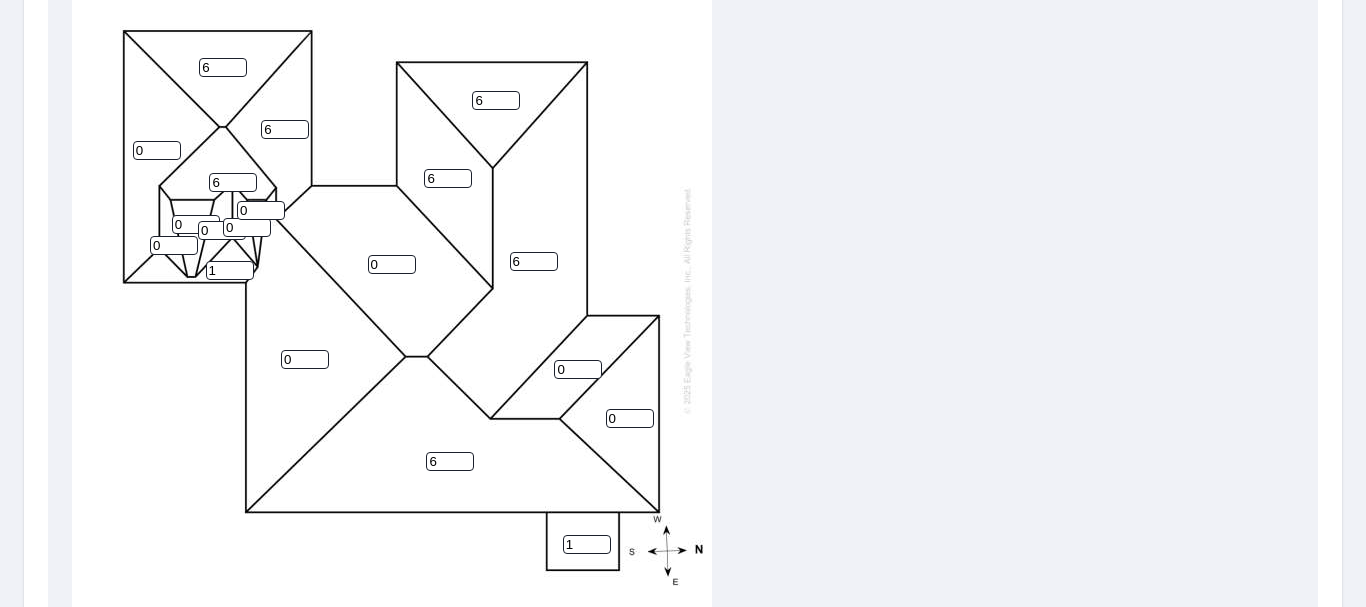 type on "6" 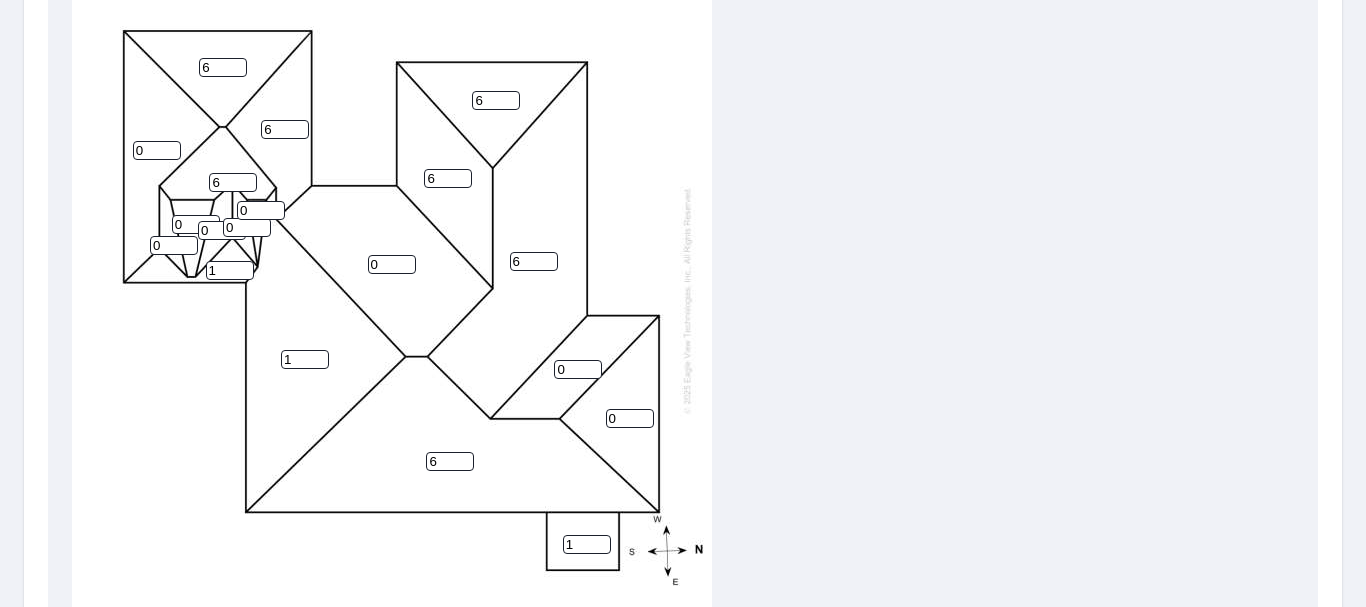 click on "1" at bounding box center (305, 359) 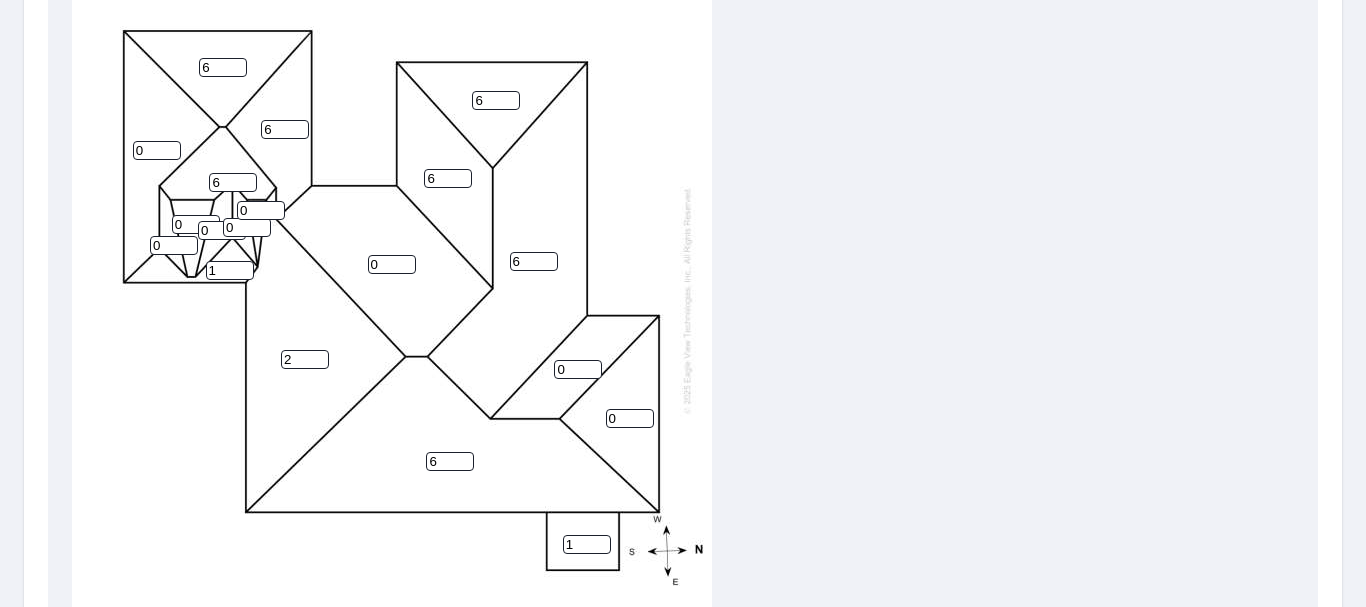 click on "2" at bounding box center (305, 359) 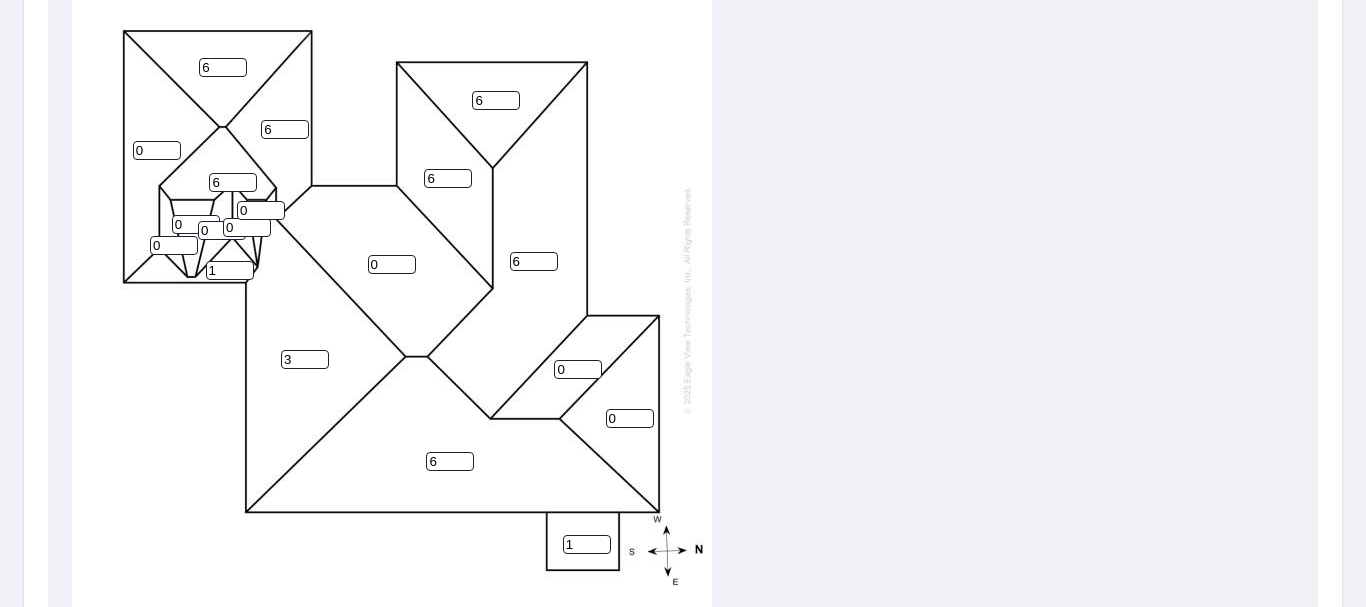 click on "3" at bounding box center (305, 359) 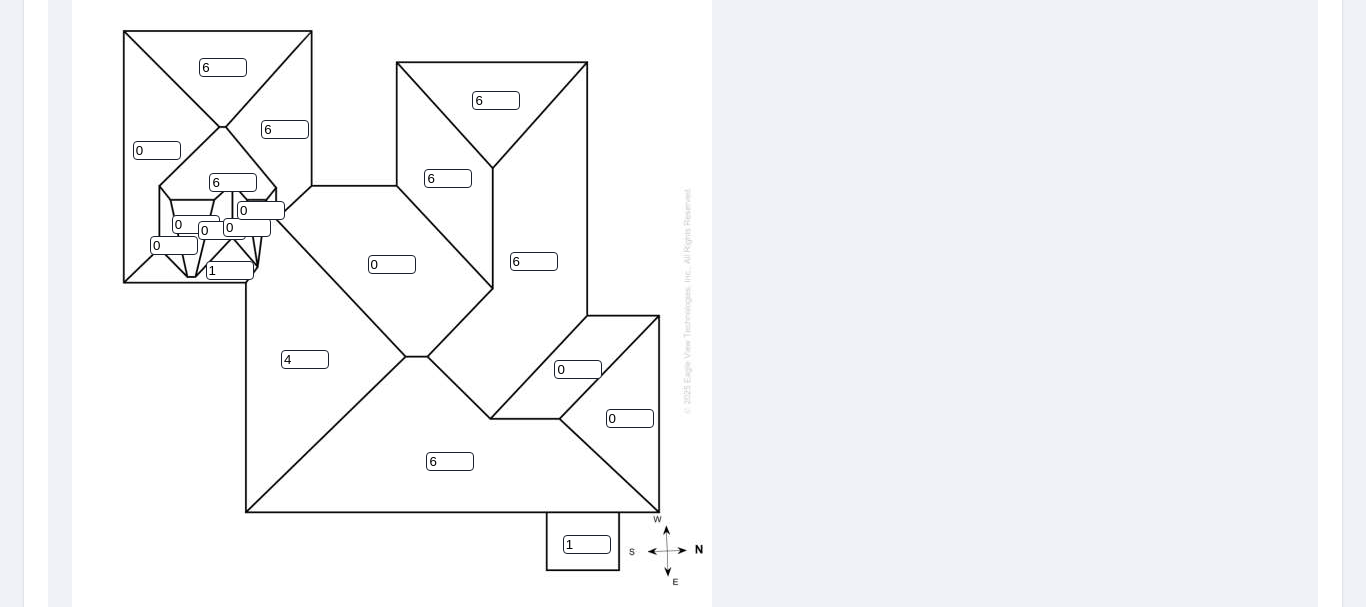 click on "4" at bounding box center [305, 359] 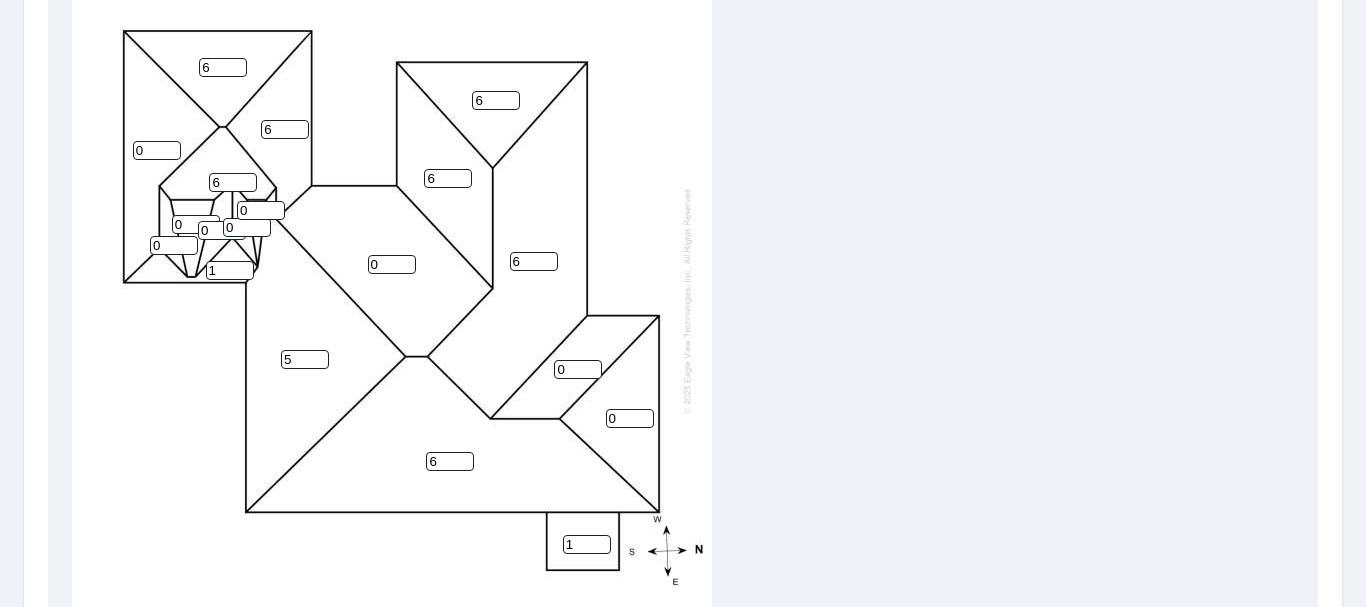 click on "5" at bounding box center [305, 359] 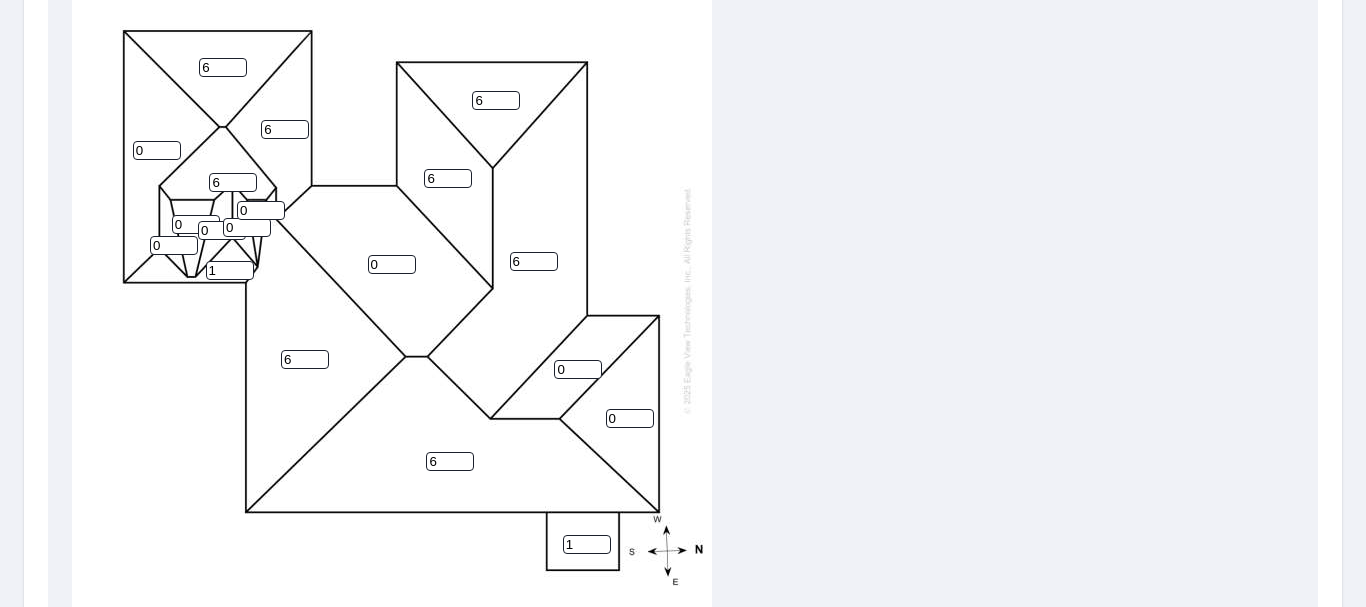 type on "6" 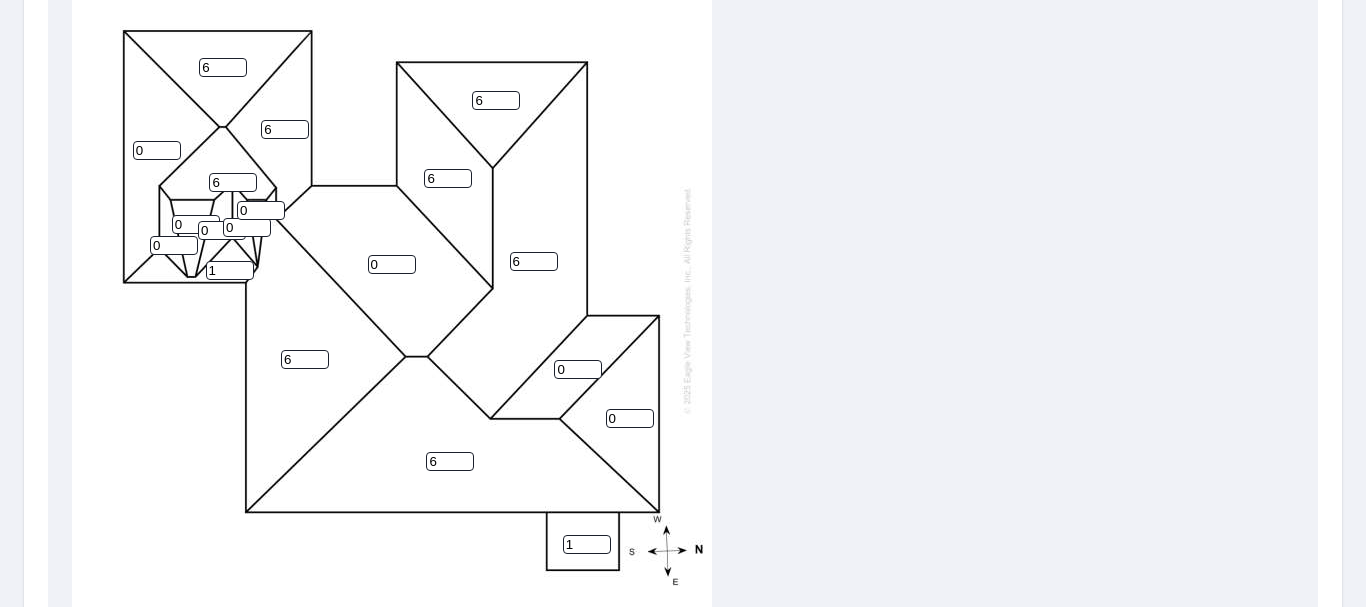click on "6 6 6 0 6 0 6 0 6 6 0 6 1 1 0 0 0 0 0" at bounding box center (392, 300) 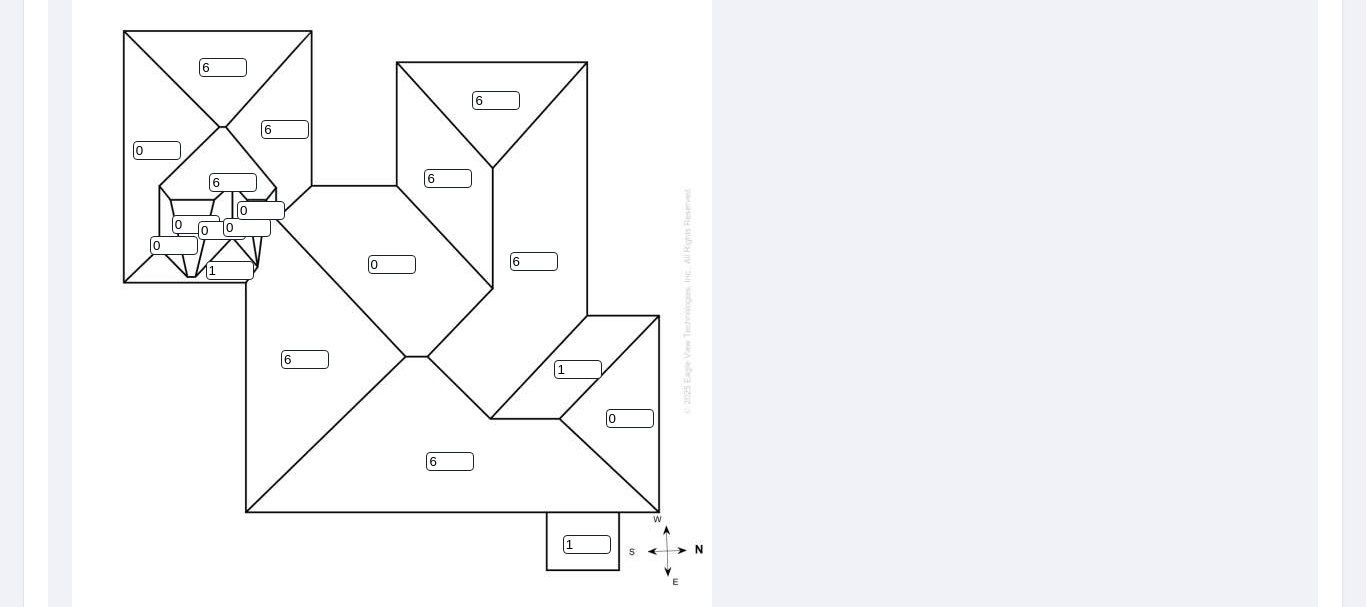 click on "1" at bounding box center [578, 369] 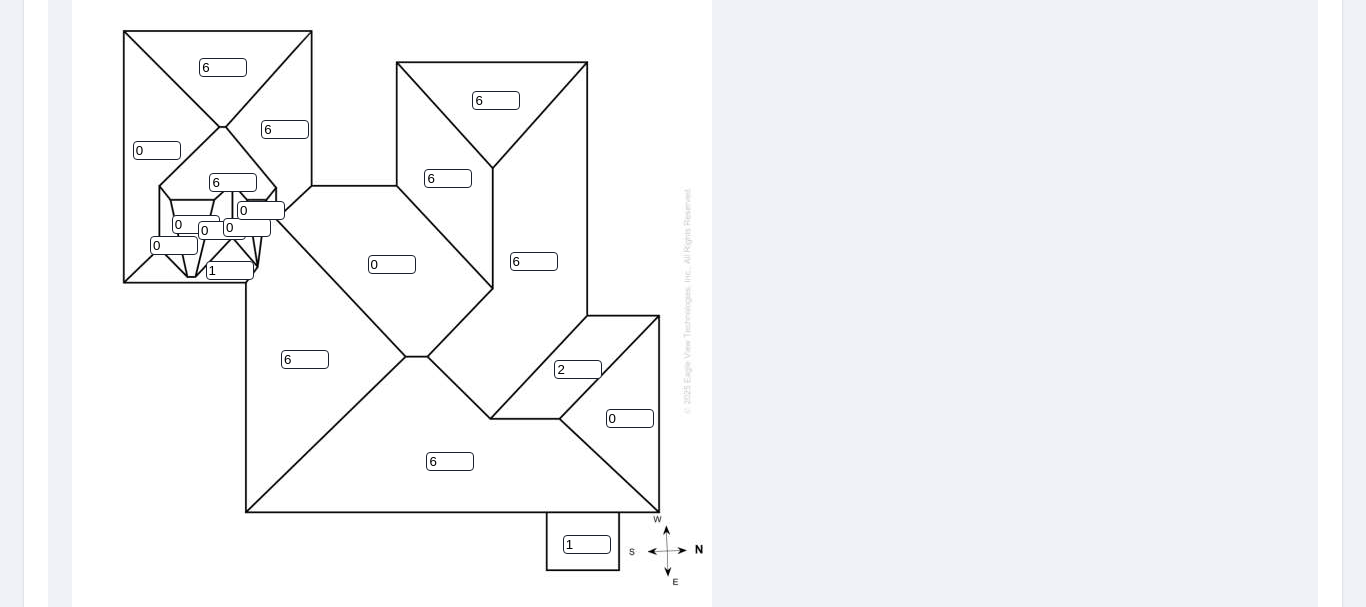 click on "2" at bounding box center (578, 369) 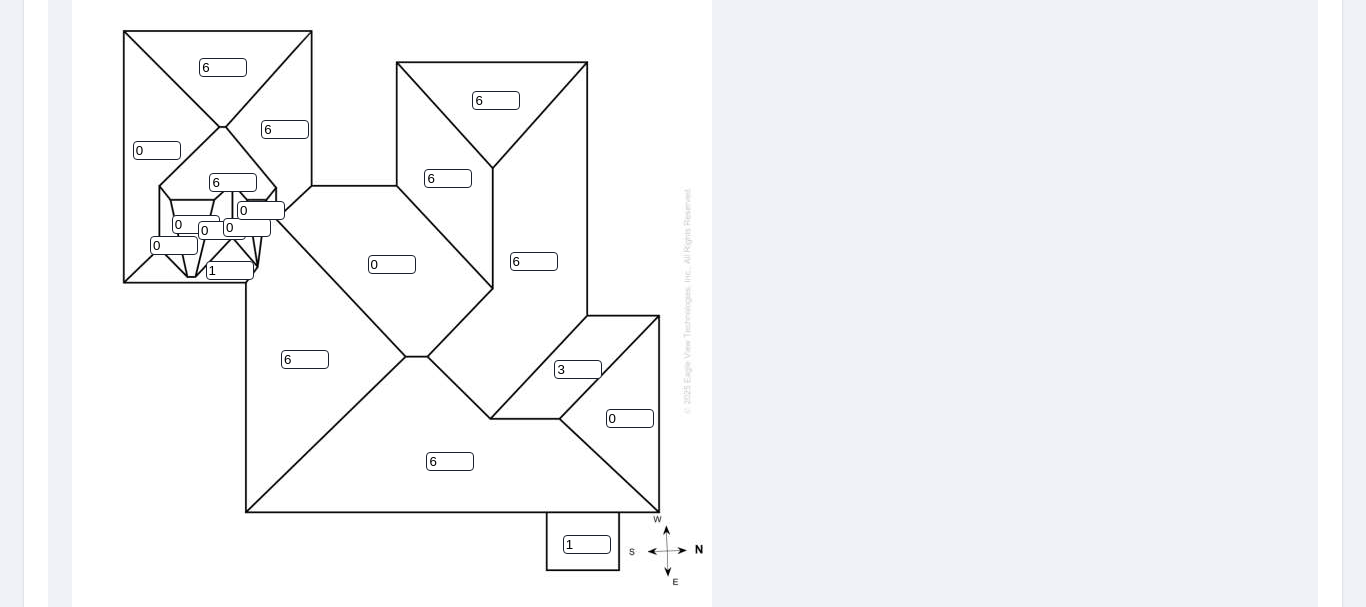 click on "3" at bounding box center [578, 369] 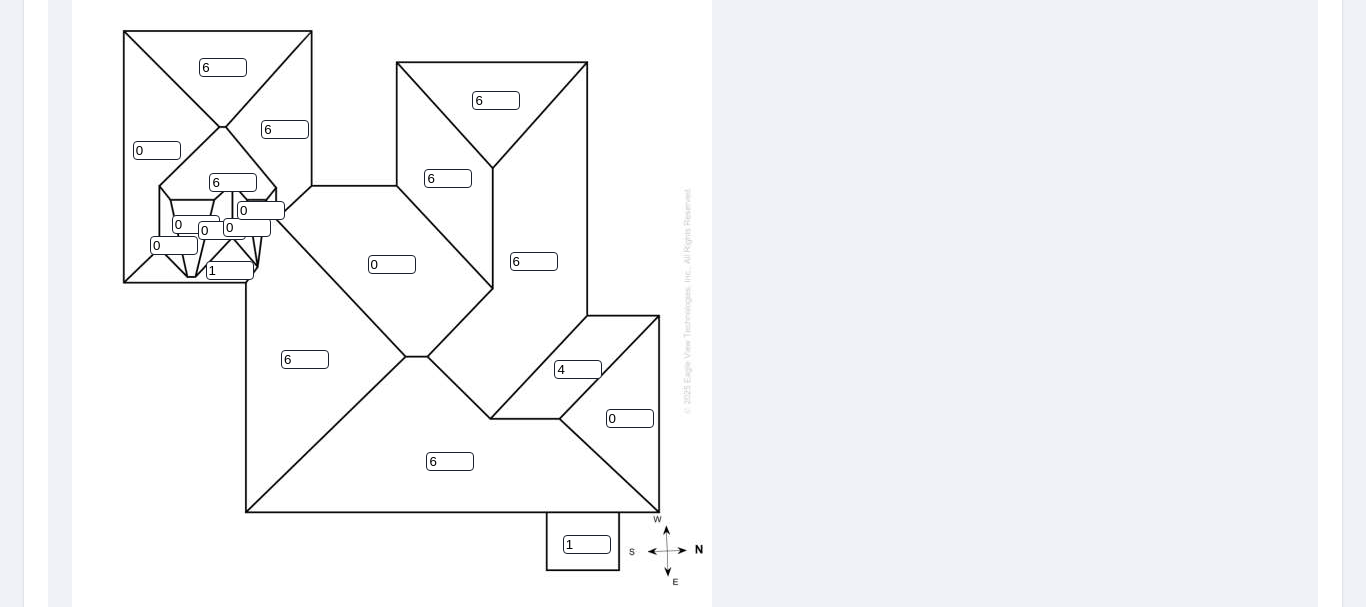 click on "4" at bounding box center (578, 369) 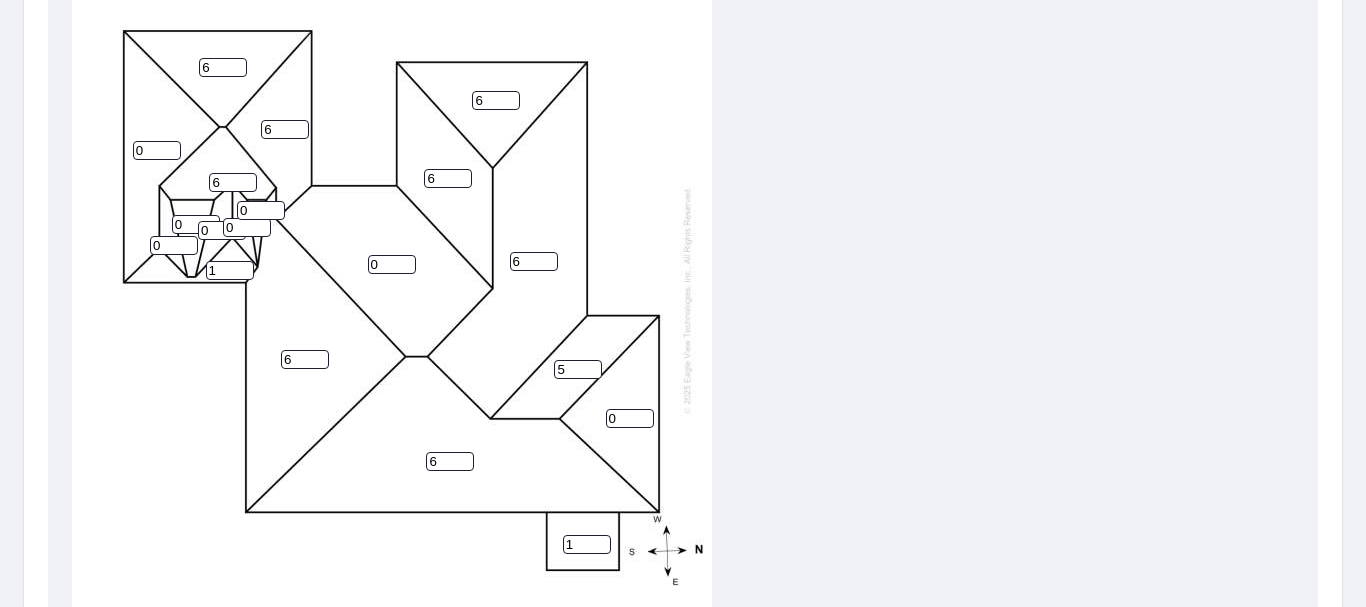 click on "5" at bounding box center (578, 369) 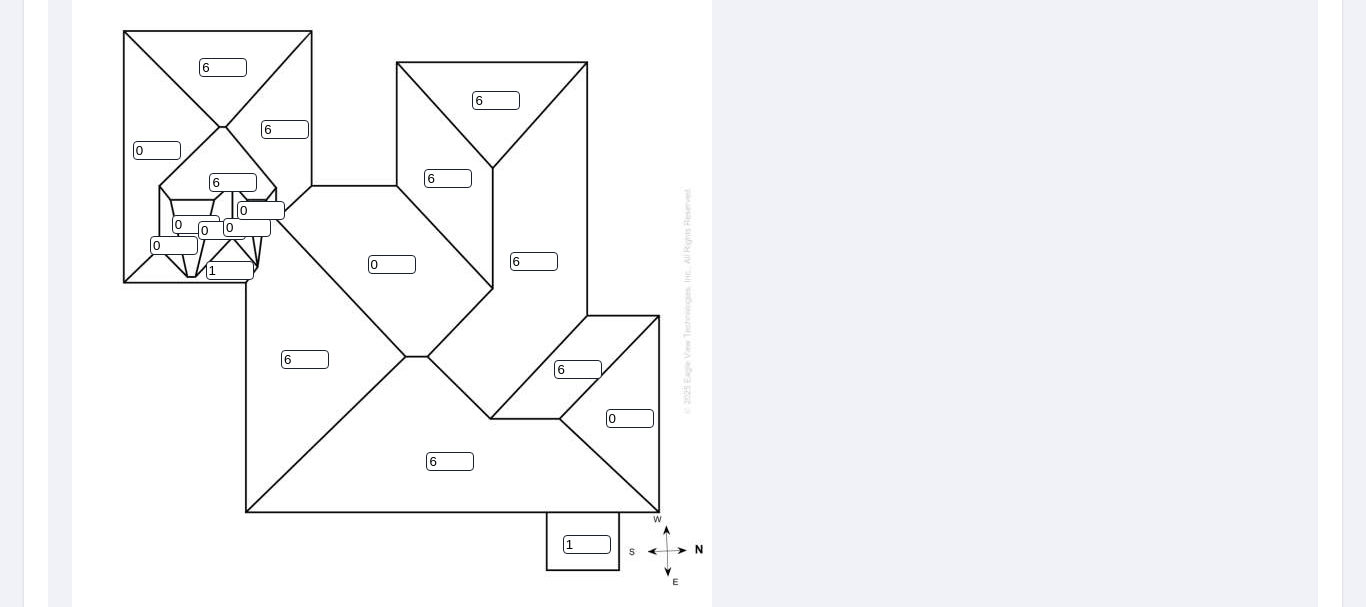 type on "6" 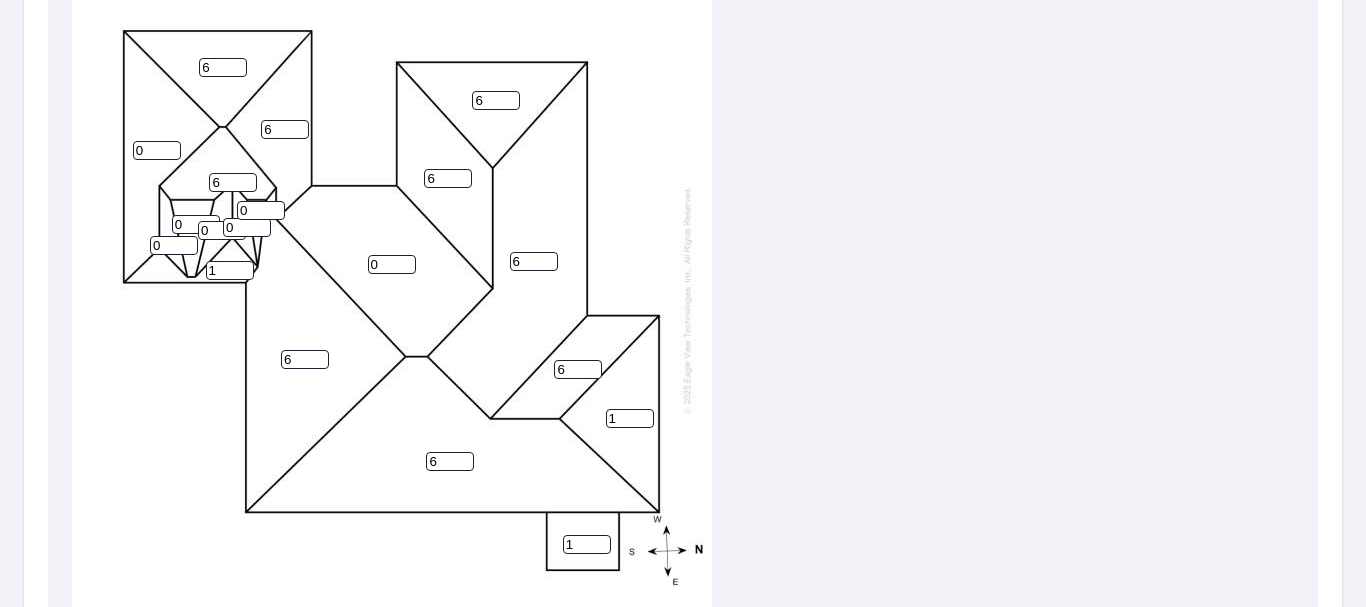 click on "1" at bounding box center [630, 418] 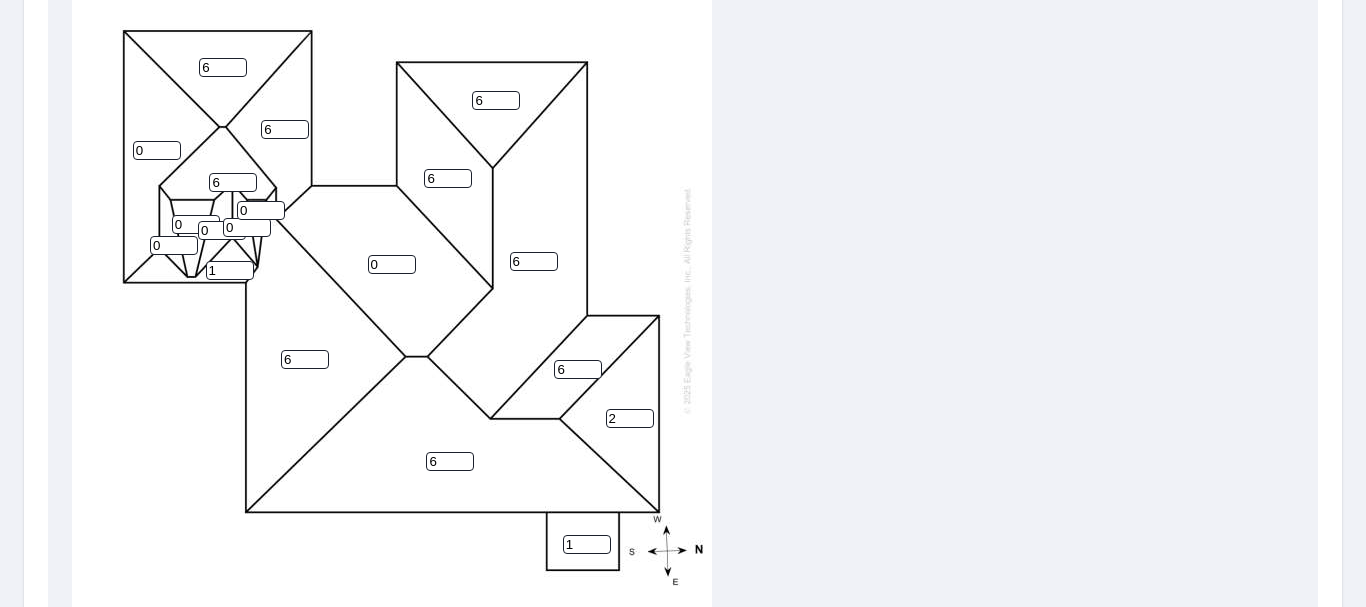 click on "2" at bounding box center (630, 418) 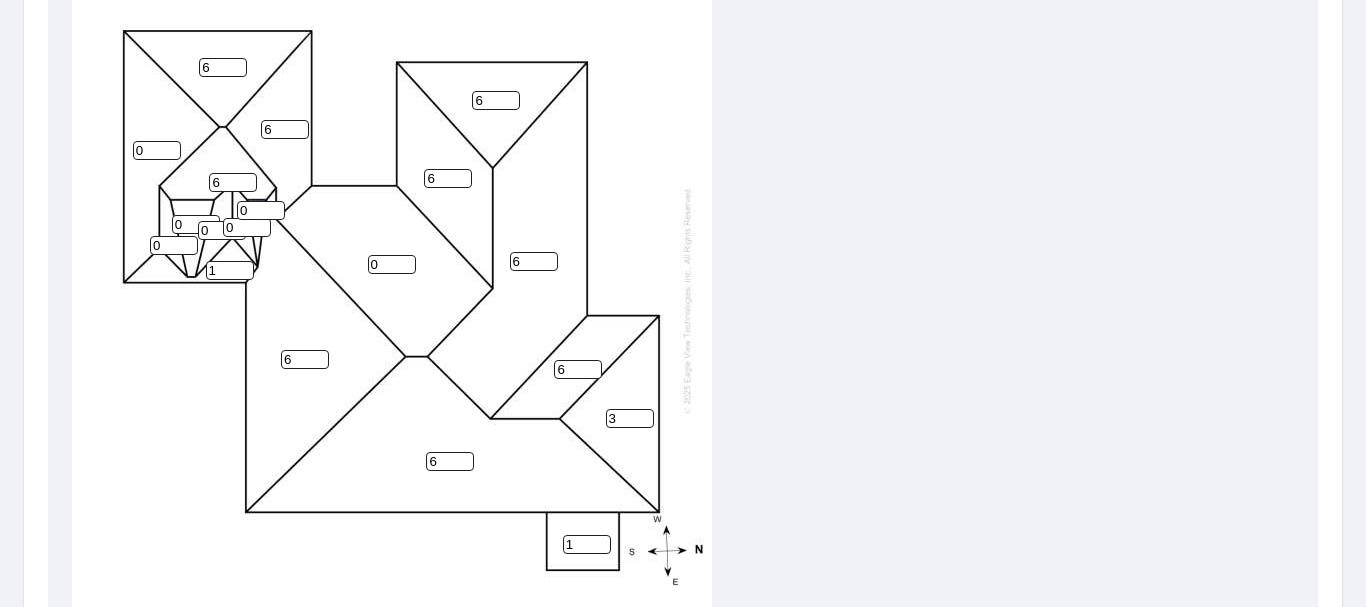 click on "3" at bounding box center (630, 418) 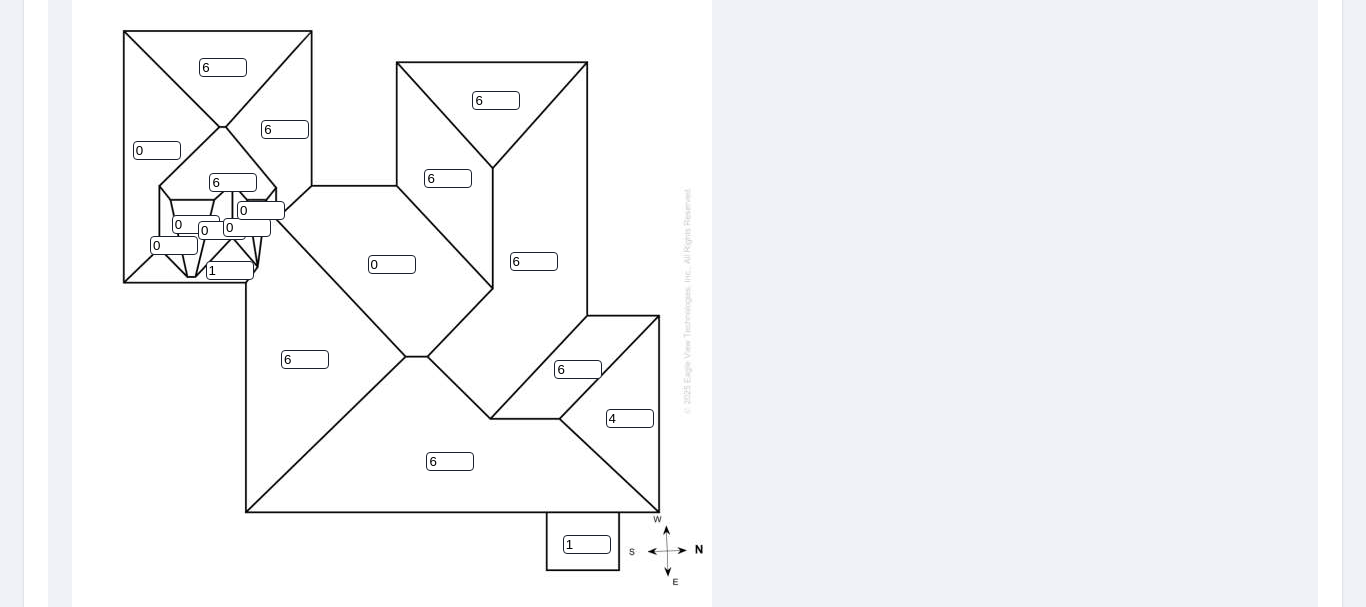 click on "4" at bounding box center [630, 418] 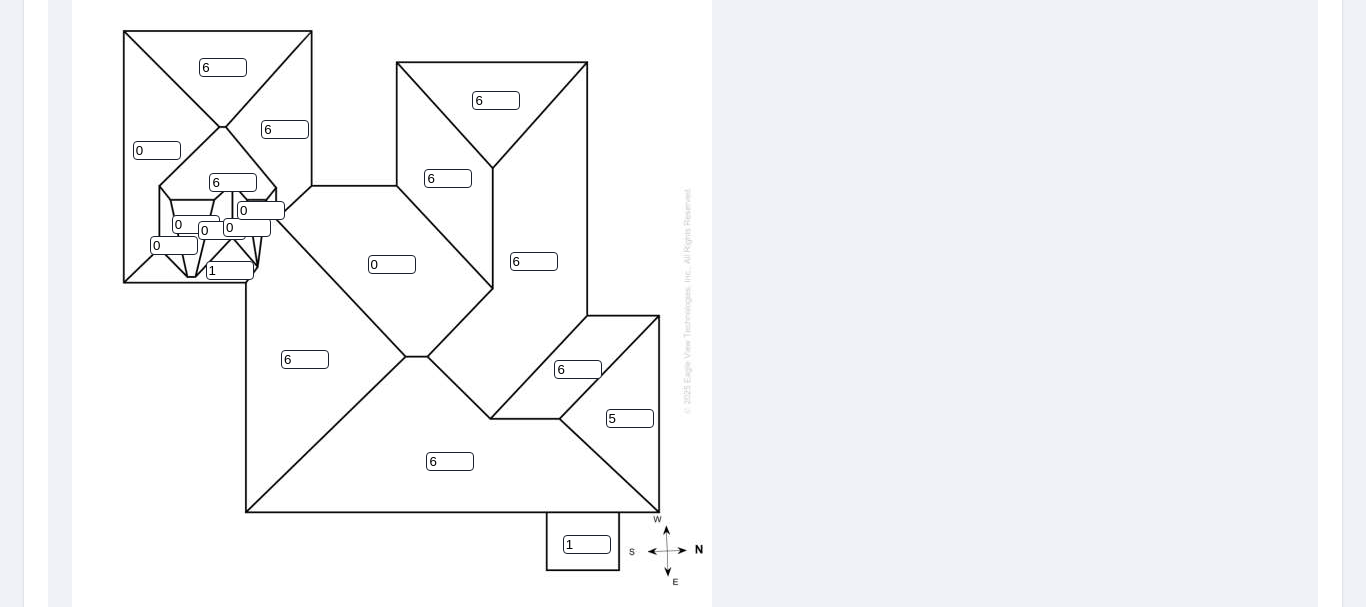 click on "5" at bounding box center [630, 418] 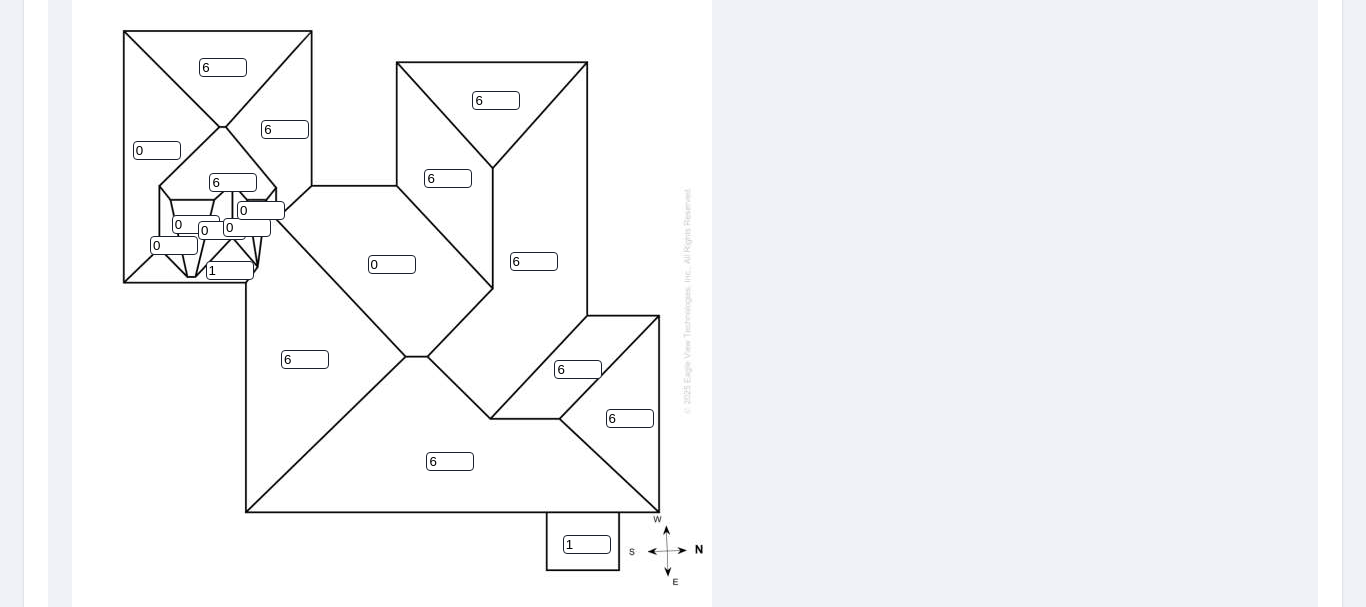 type on "6" 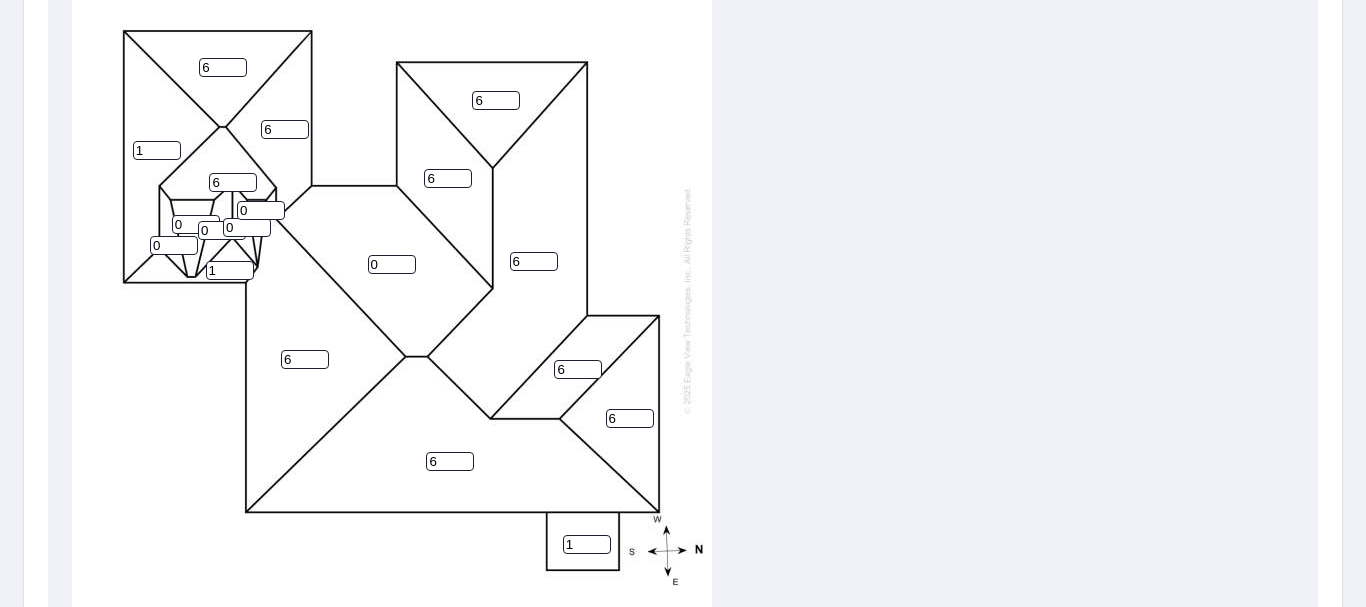 click on "1" at bounding box center (157, 150) 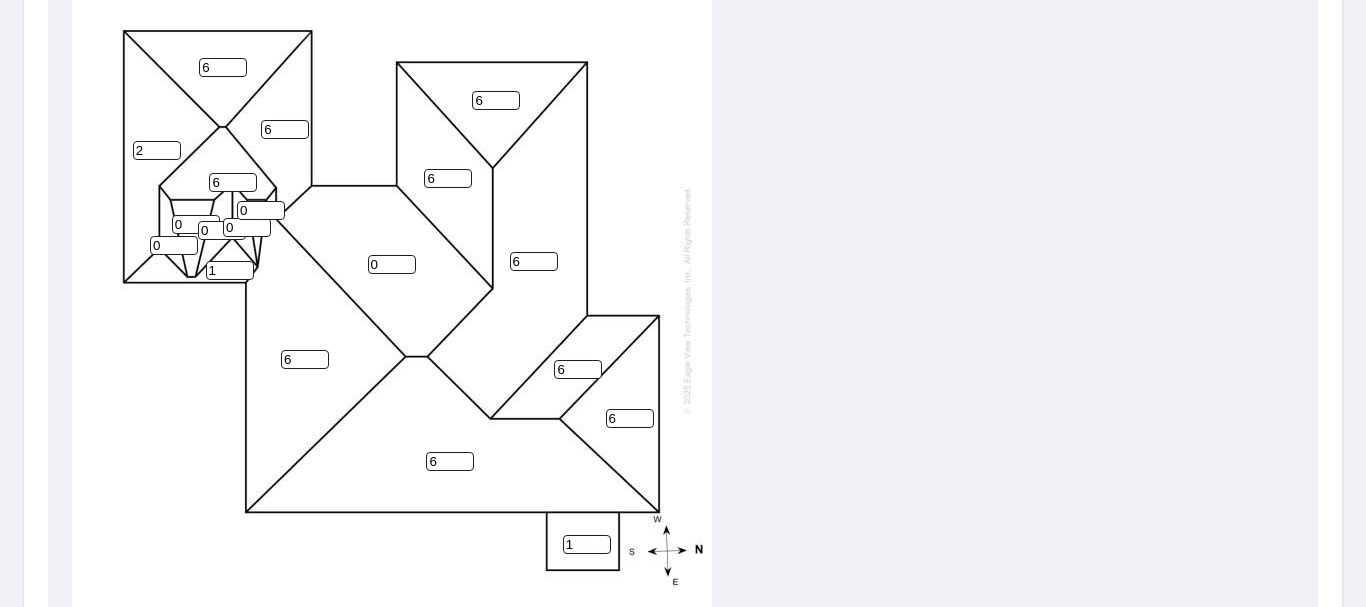 click on "2" at bounding box center (157, 150) 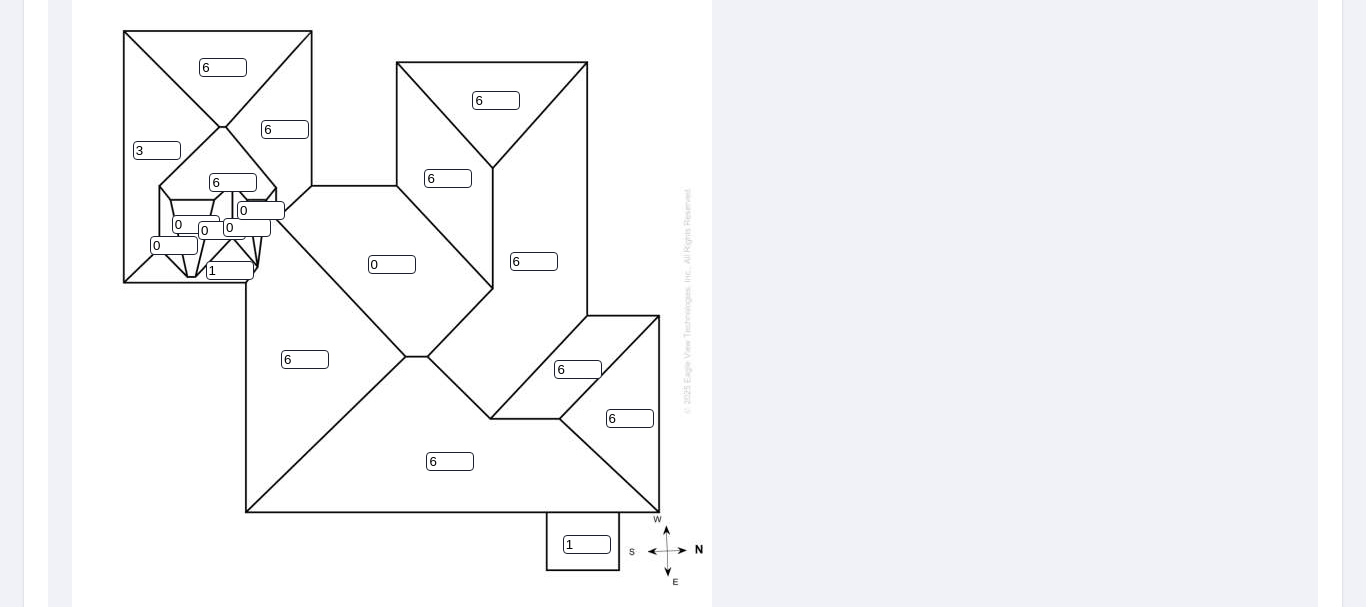 click on "3" at bounding box center [157, 150] 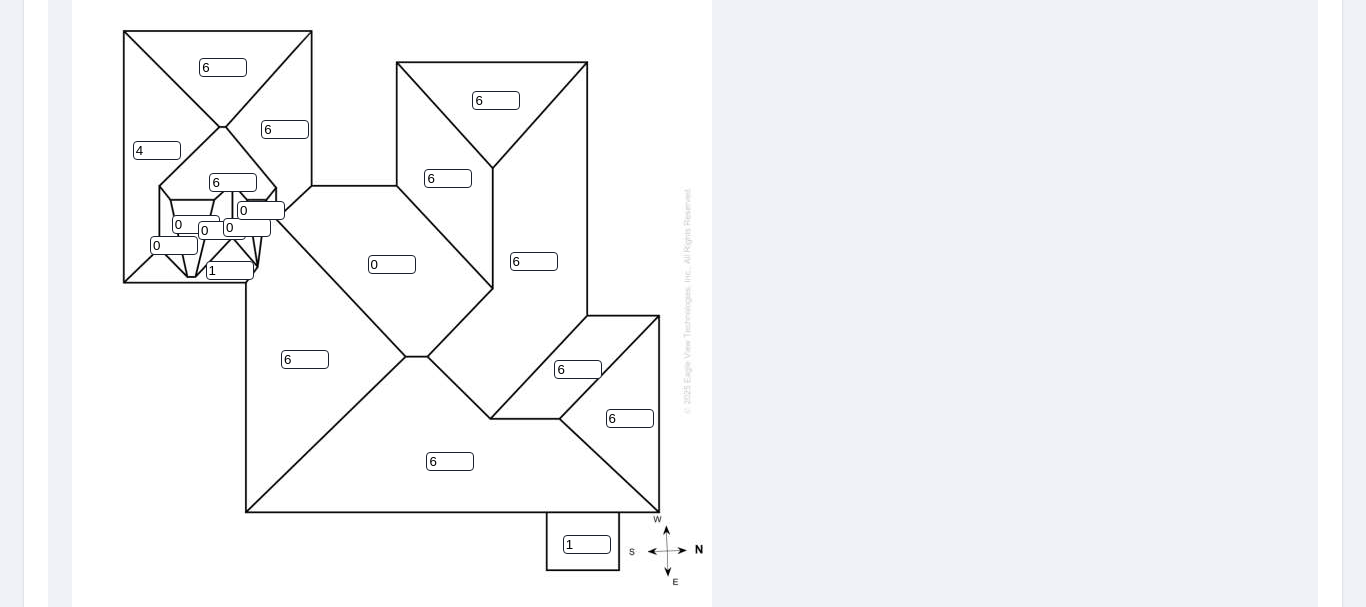 click on "4" at bounding box center [157, 150] 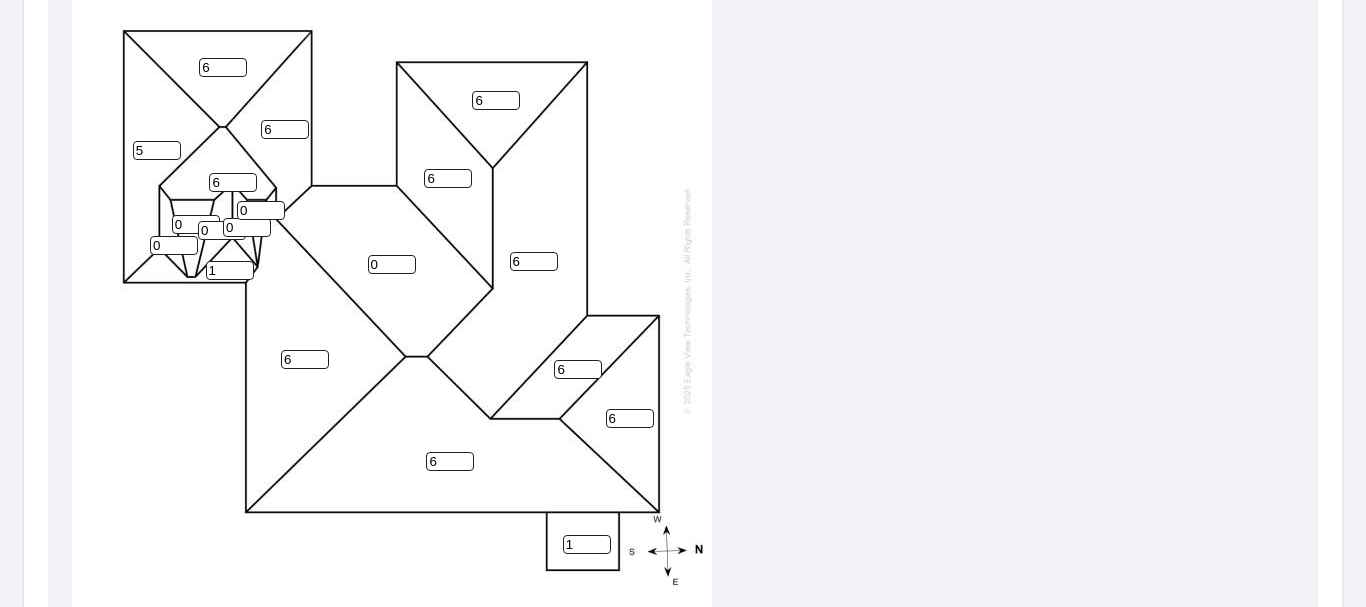 click on "5" at bounding box center (157, 150) 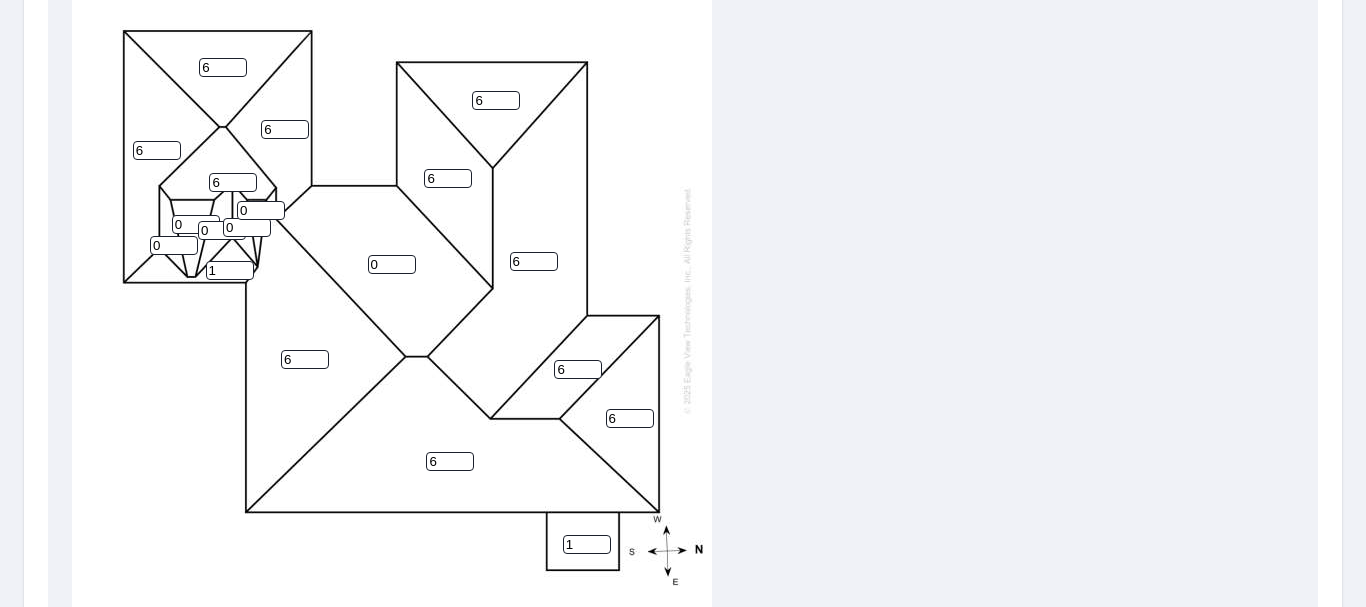 type on "6" 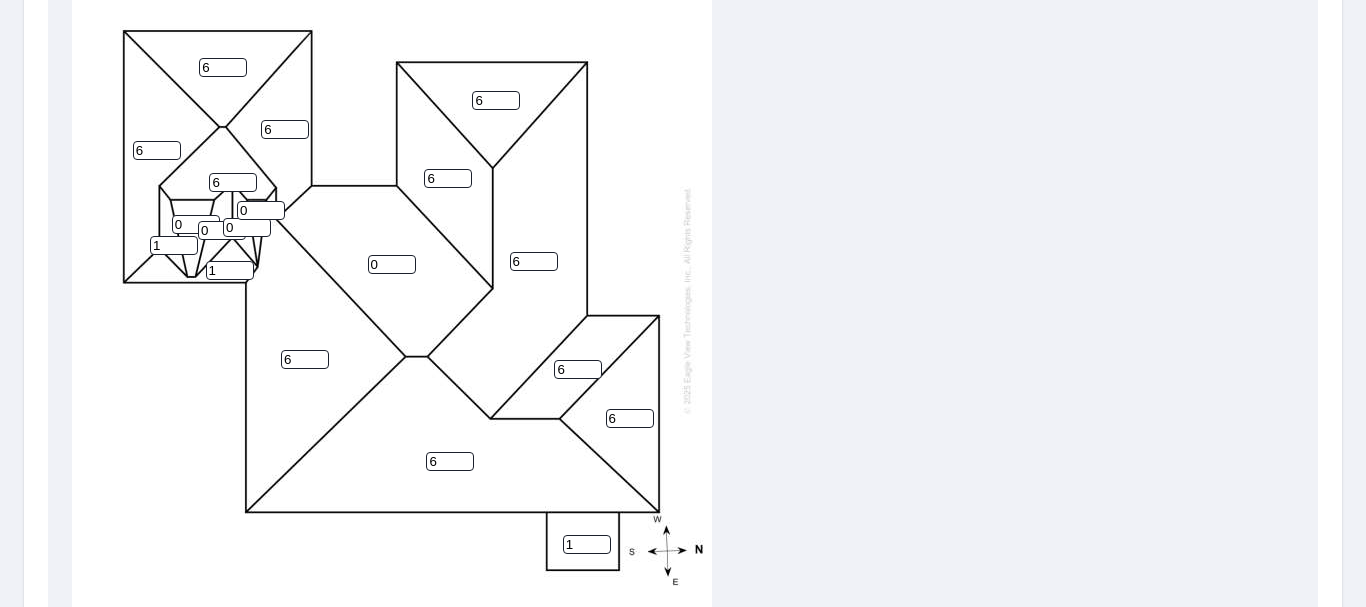 click on "1" at bounding box center (174, 245) 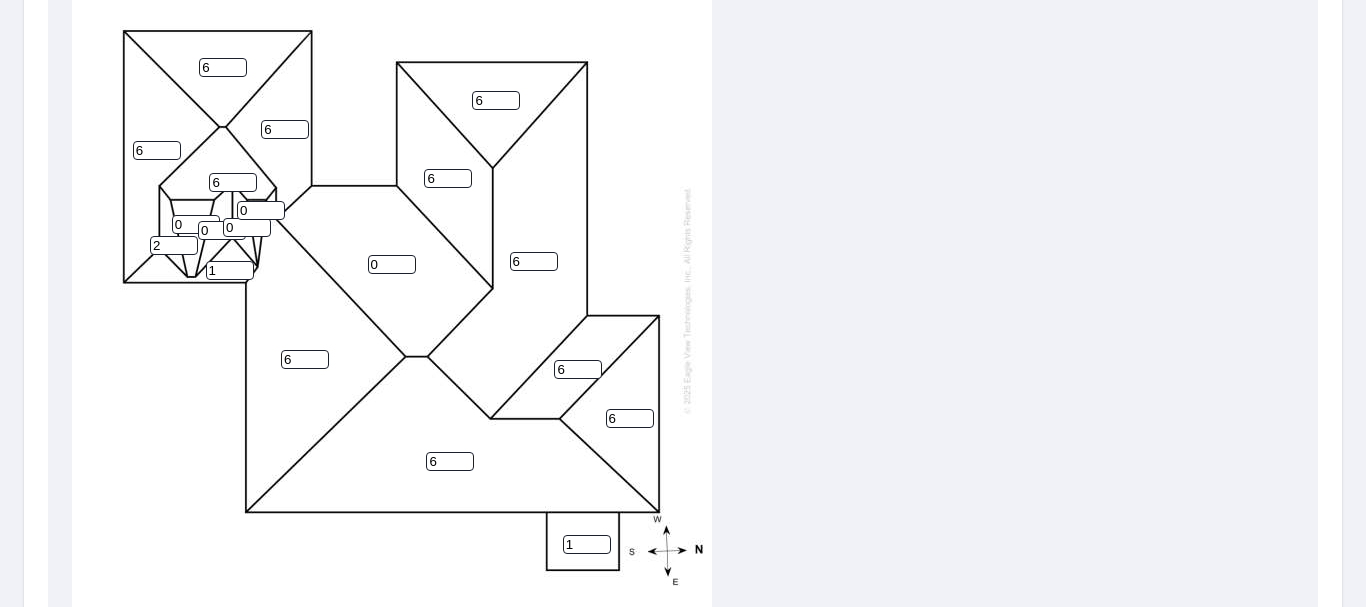 click on "2" at bounding box center [174, 245] 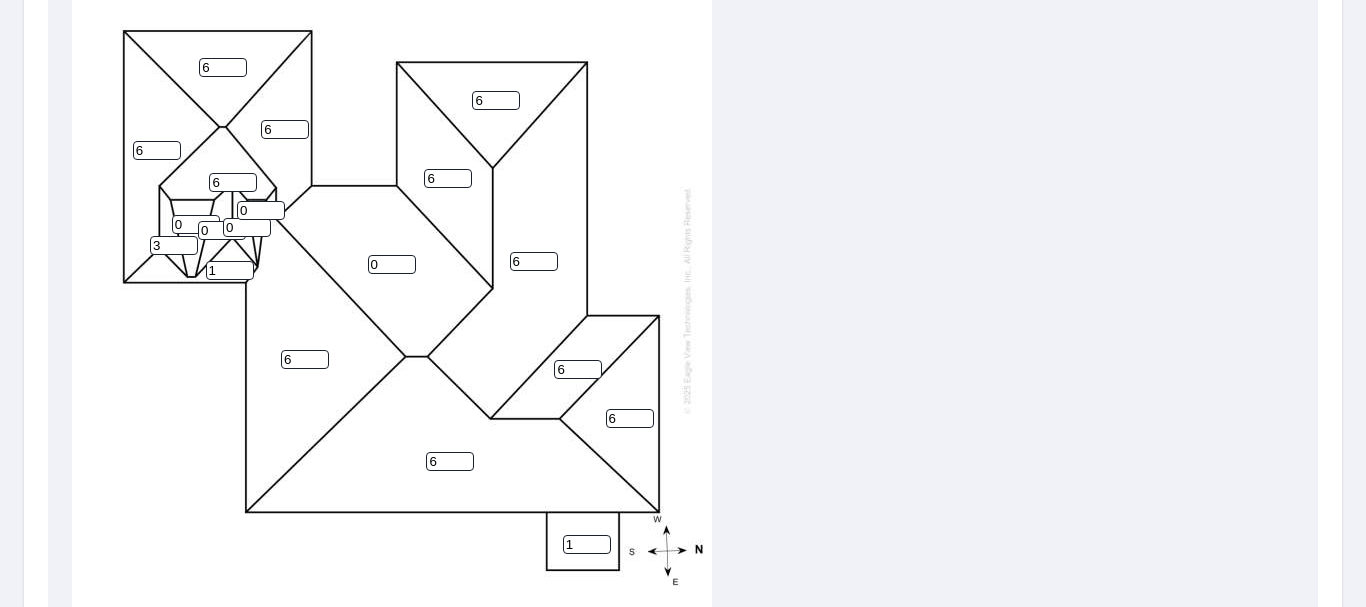 click on "3" at bounding box center [174, 245] 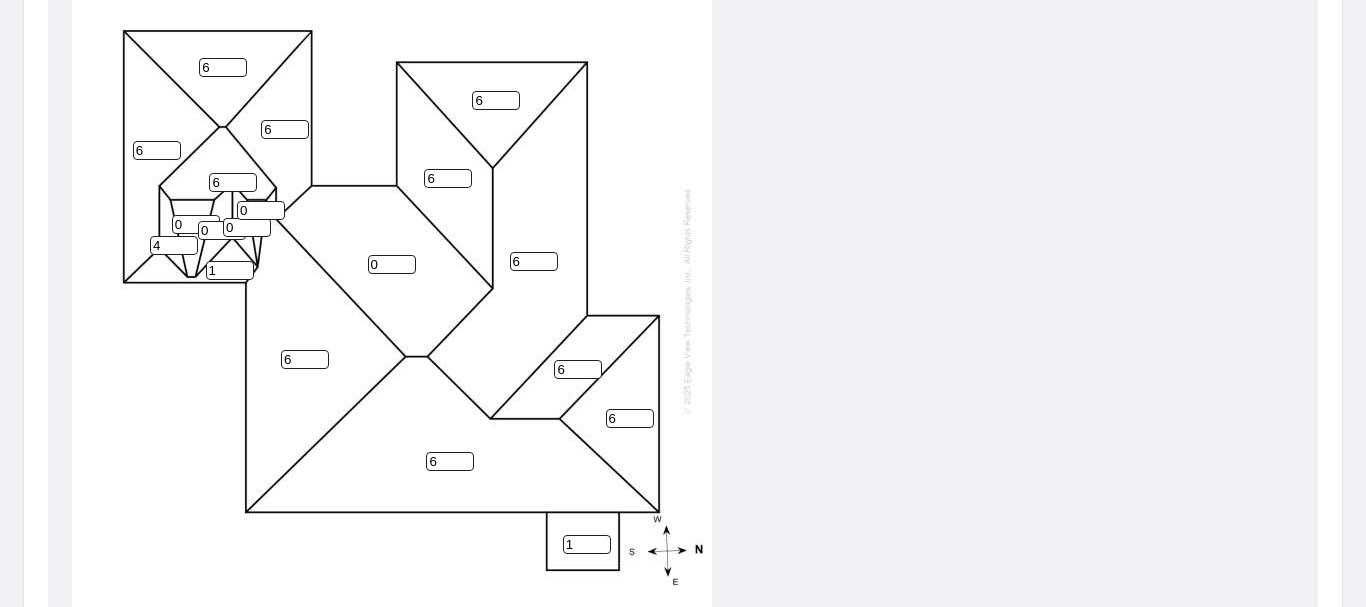 click on "4" at bounding box center [174, 245] 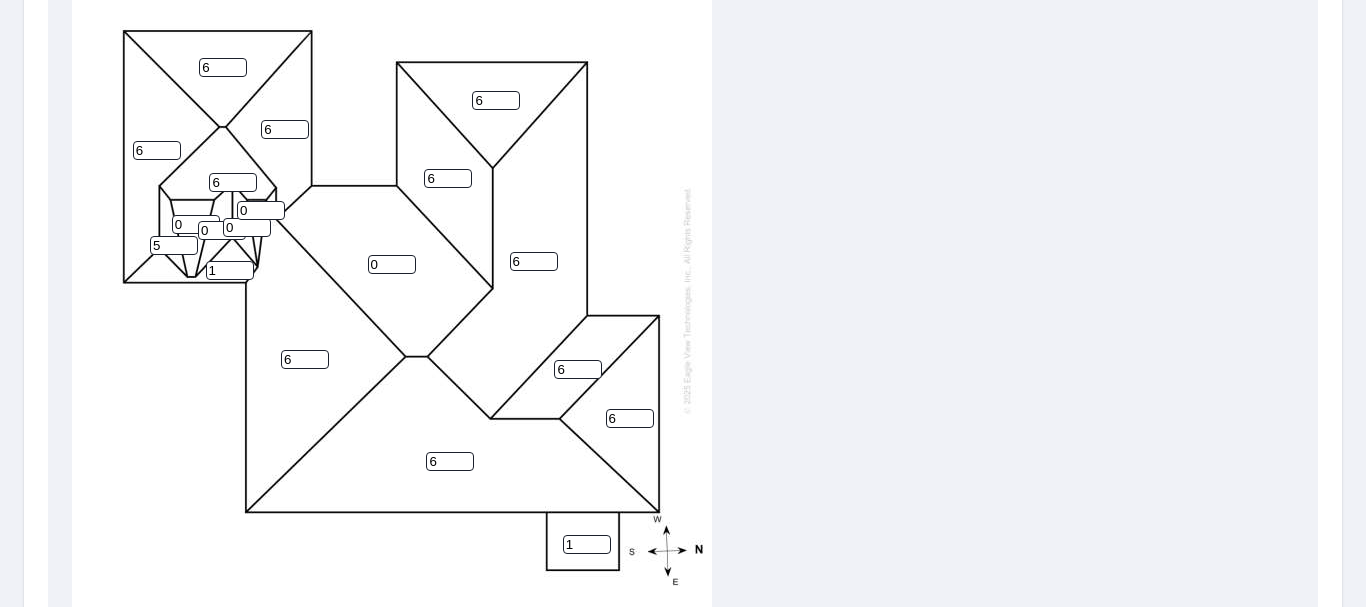 click on "5" at bounding box center [174, 245] 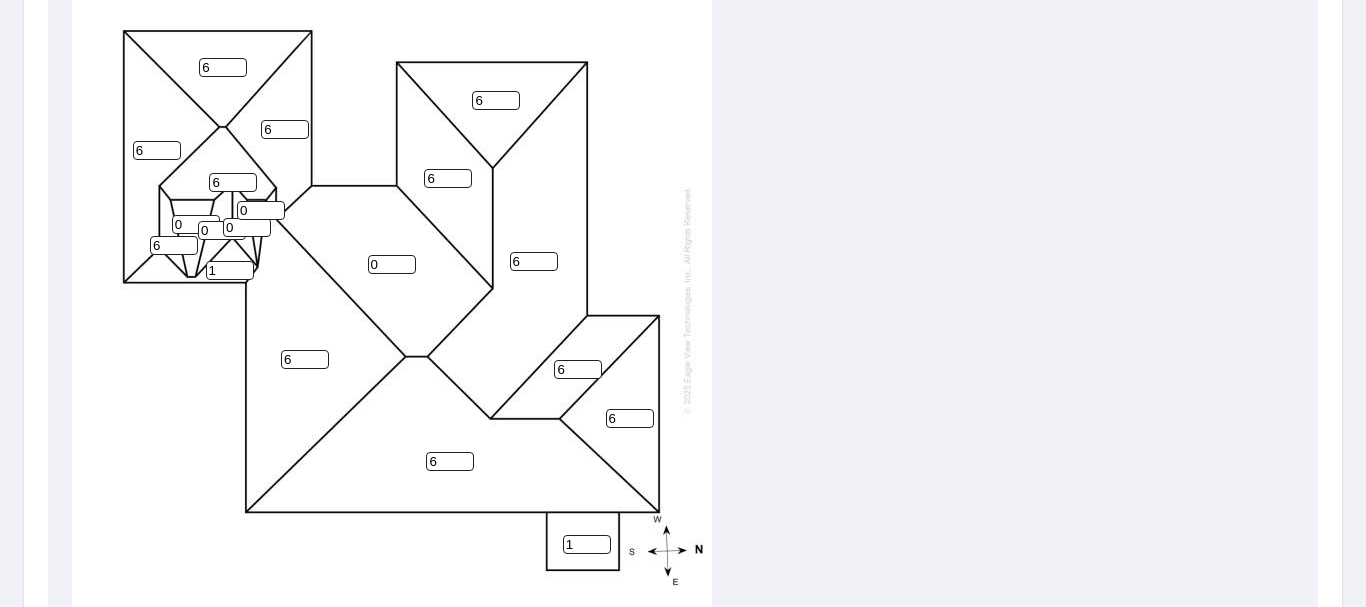 type on "6" 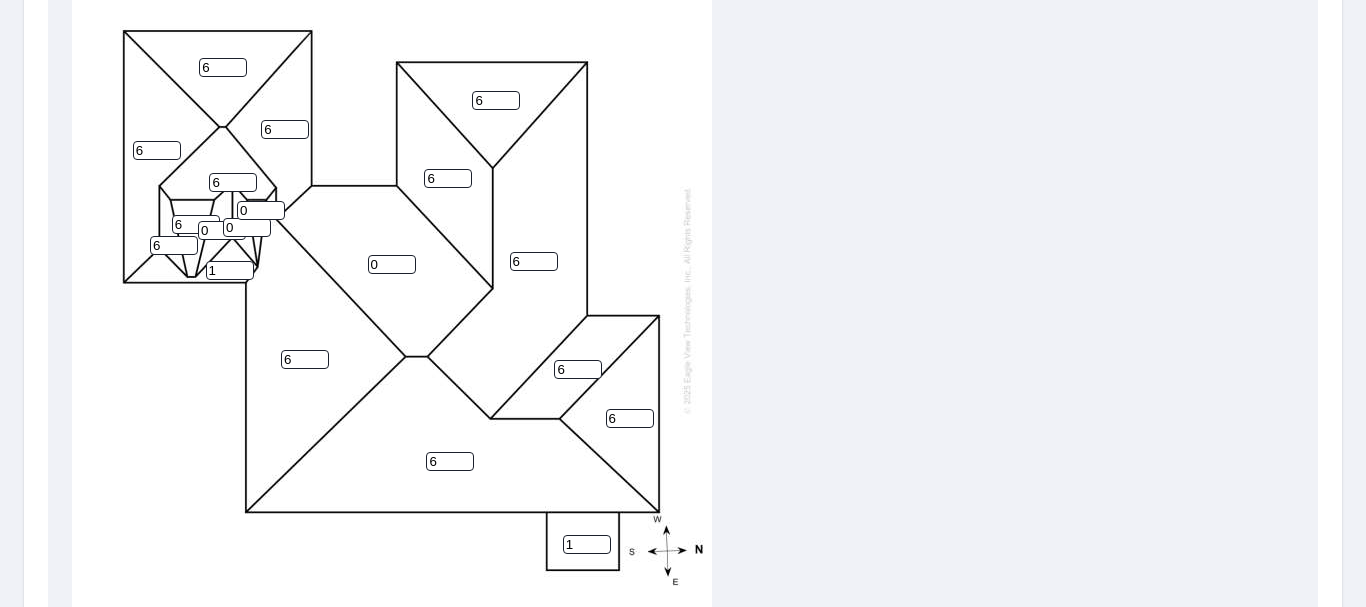 type on "6" 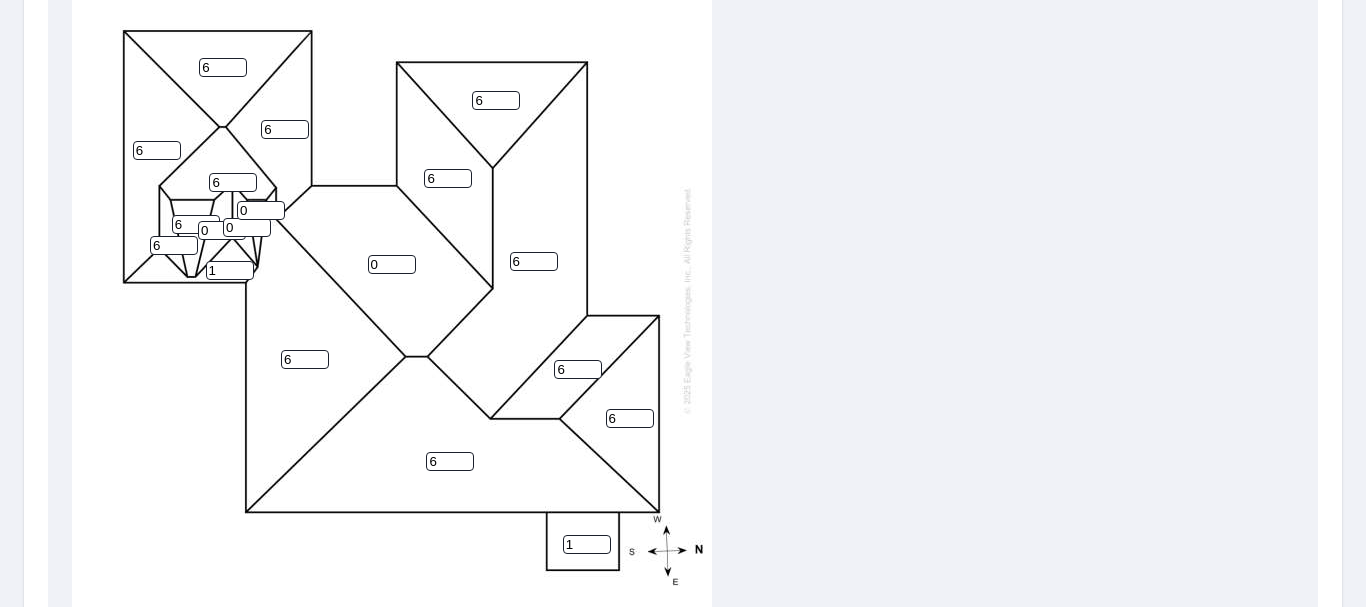click on "0" at bounding box center (261, 210) 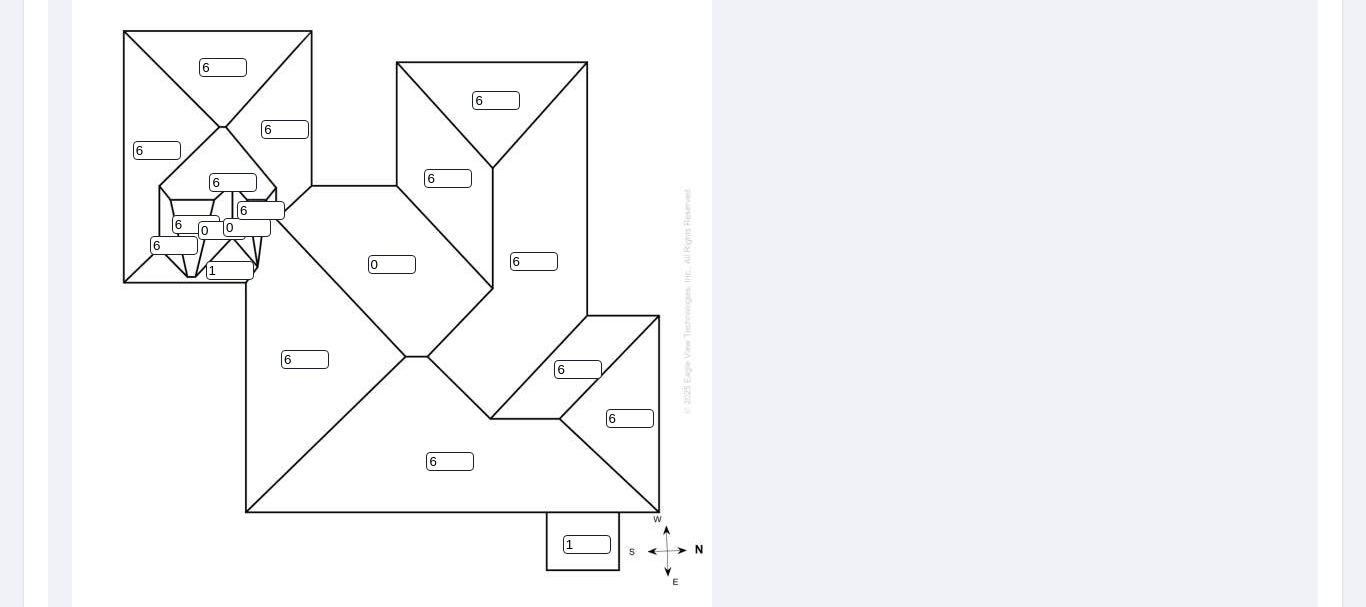 type on "6" 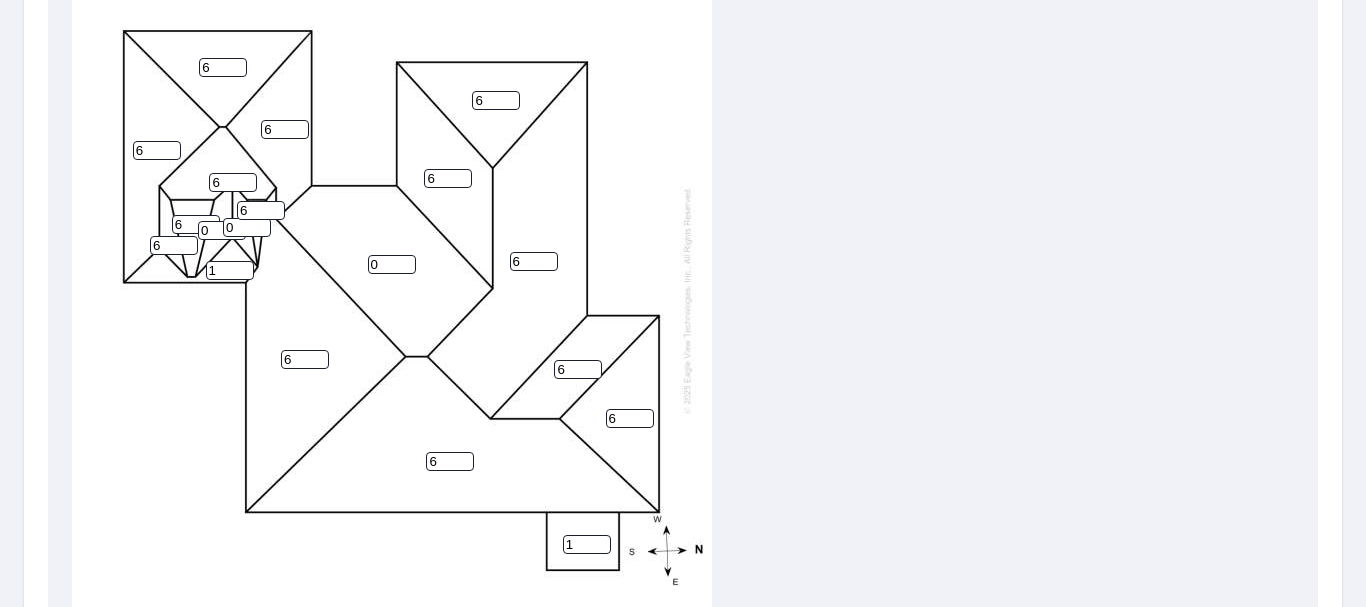 click on "0" at bounding box center (222, 230) 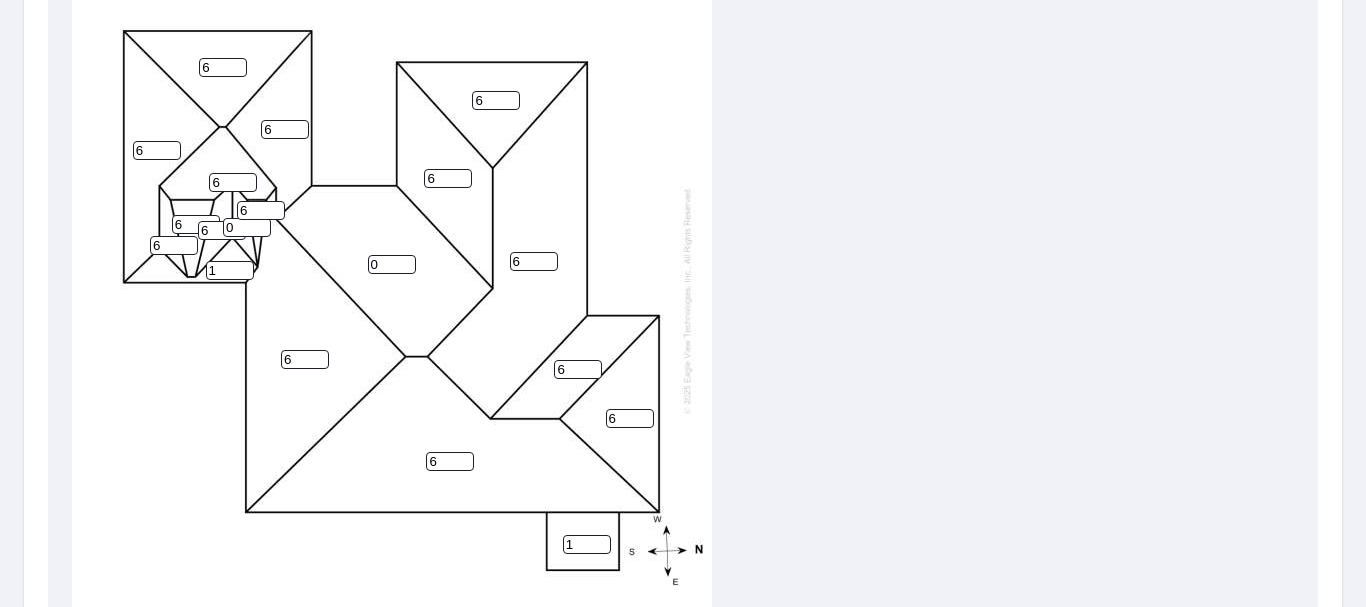 type on "6" 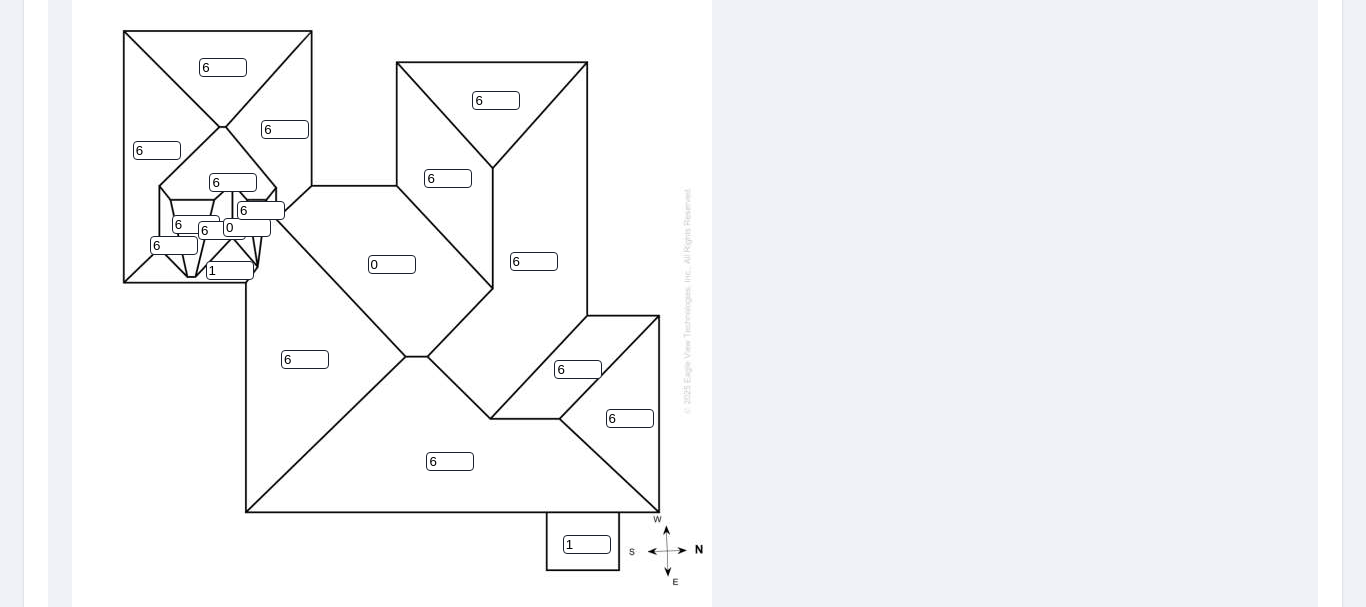 click on "0" at bounding box center (247, 227) 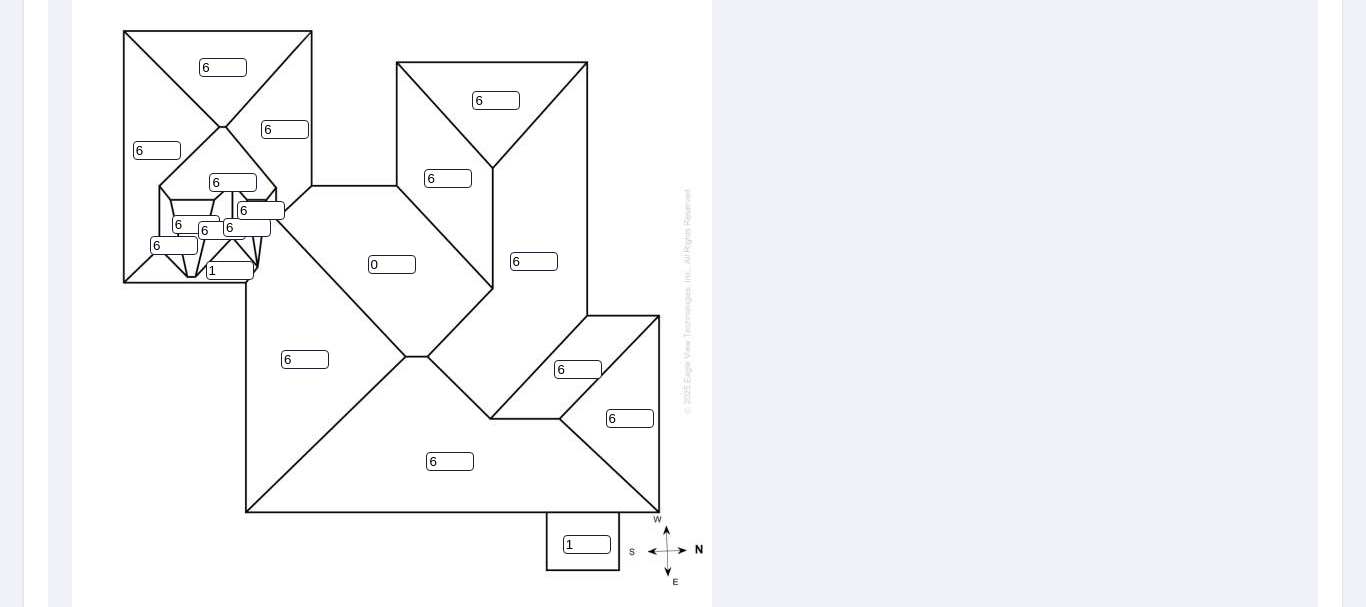 type on "6" 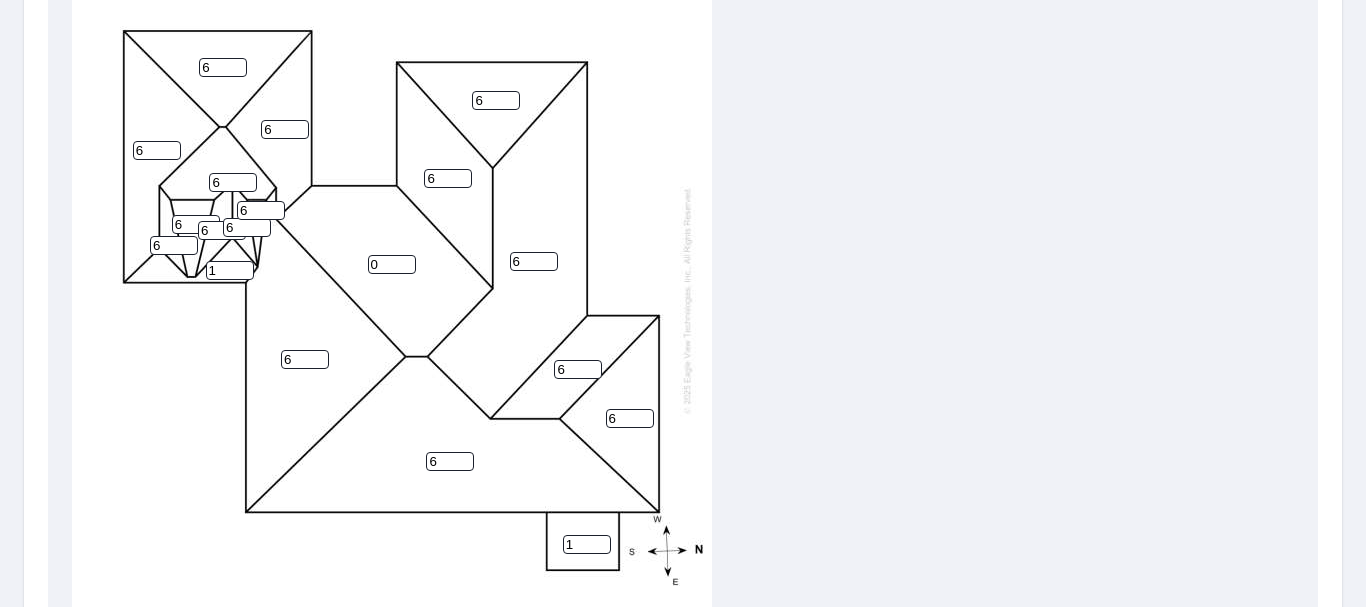 click on "0" at bounding box center (392, 264) 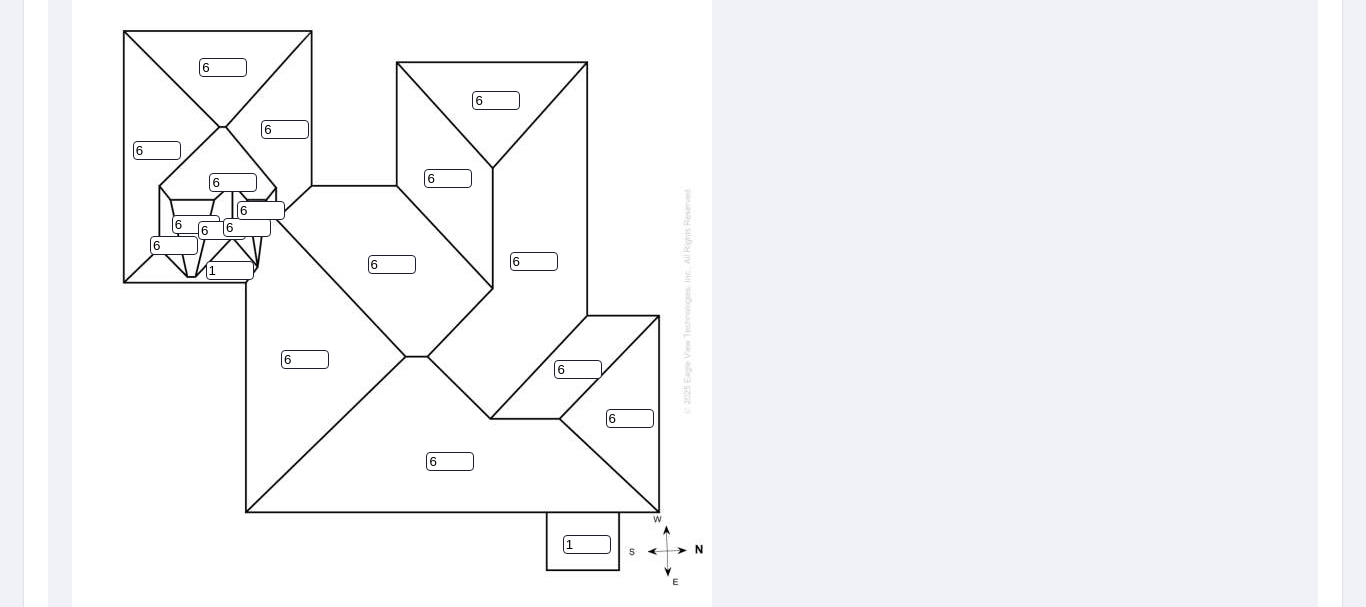 type on "6" 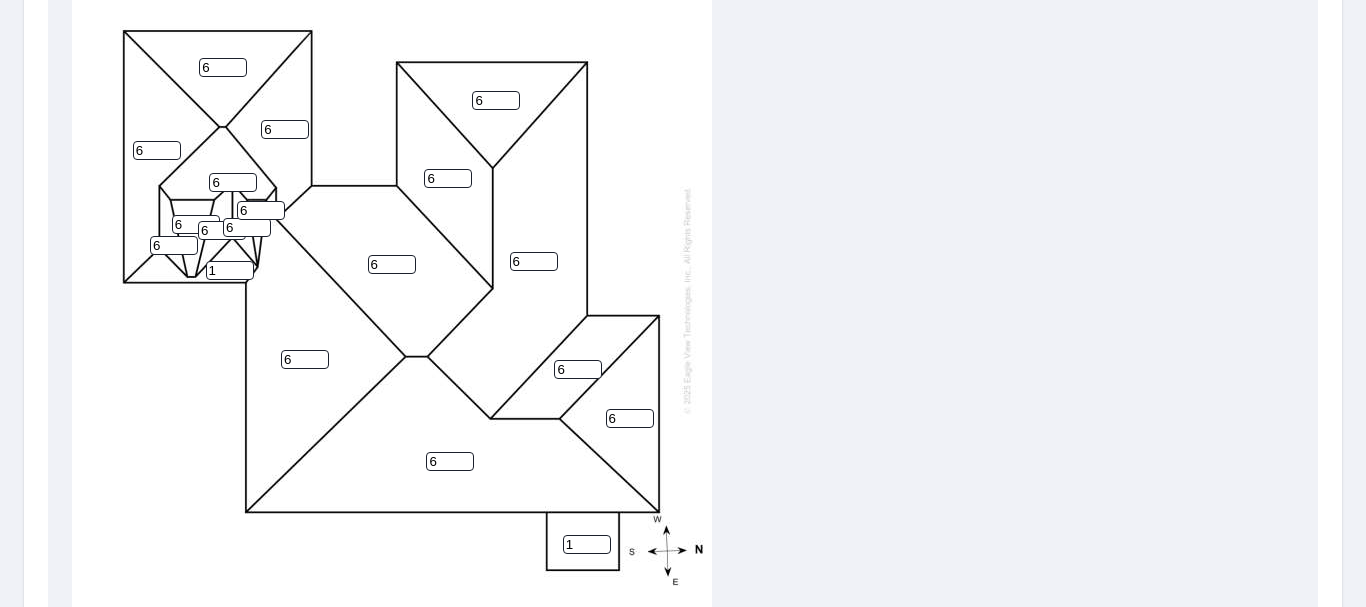 click on "6" at bounding box center (450, 461) 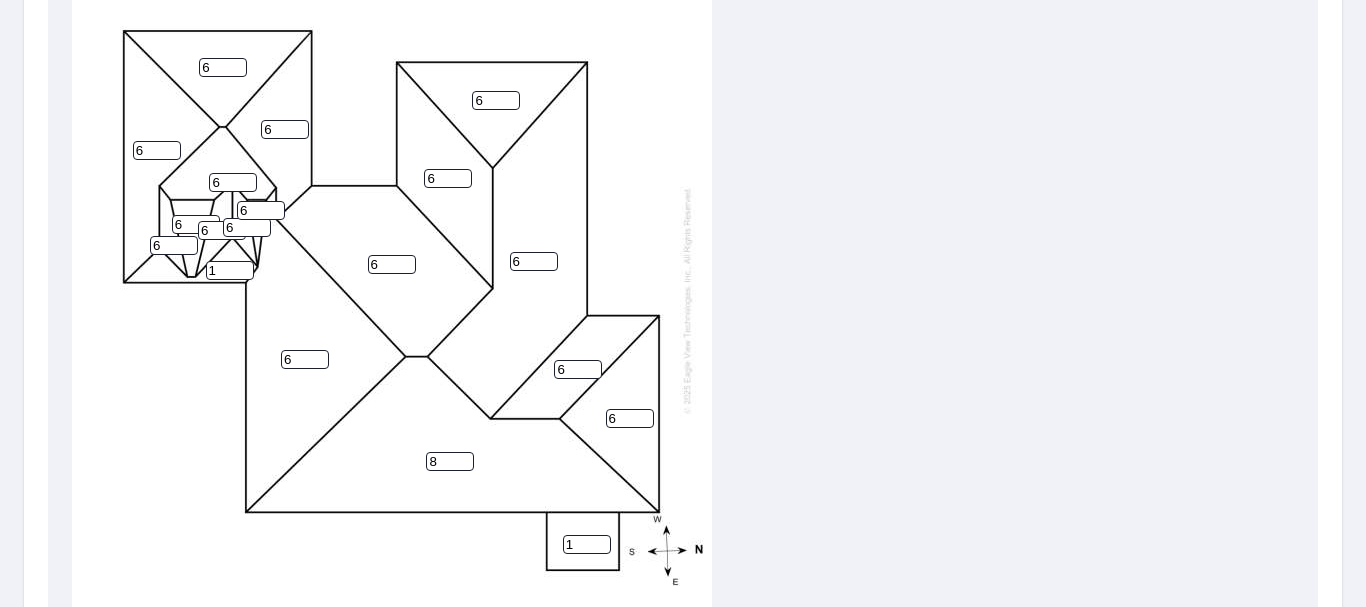 click on "8" at bounding box center [450, 461] 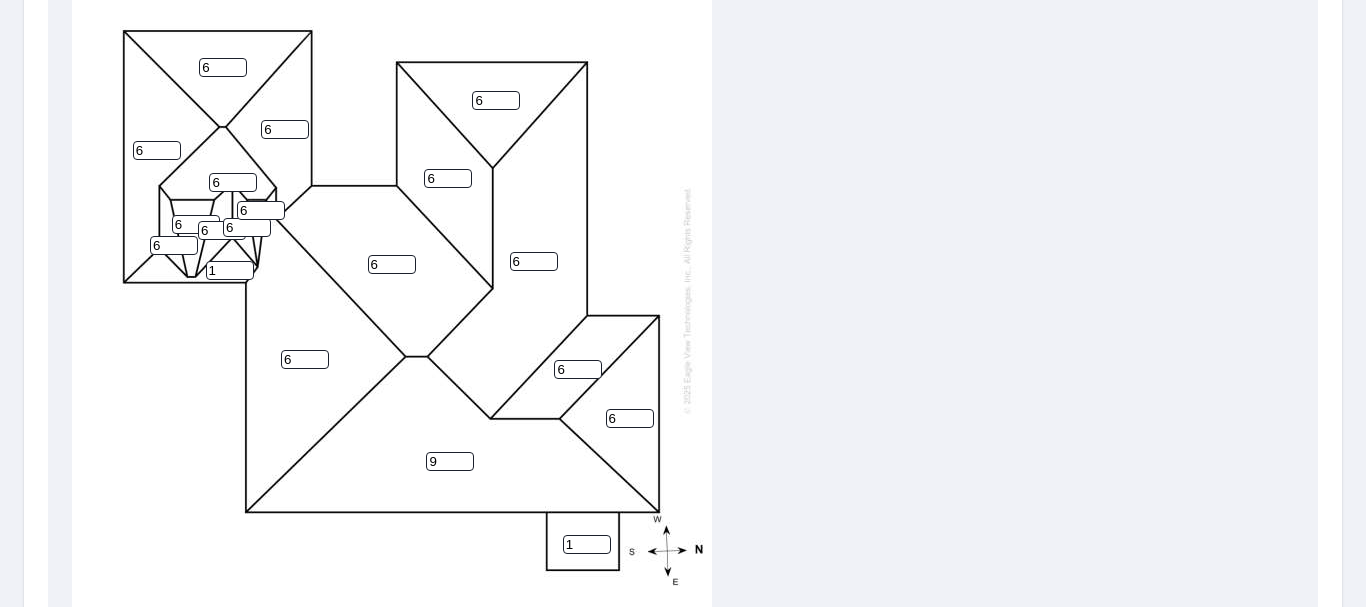 click on "9" at bounding box center (450, 461) 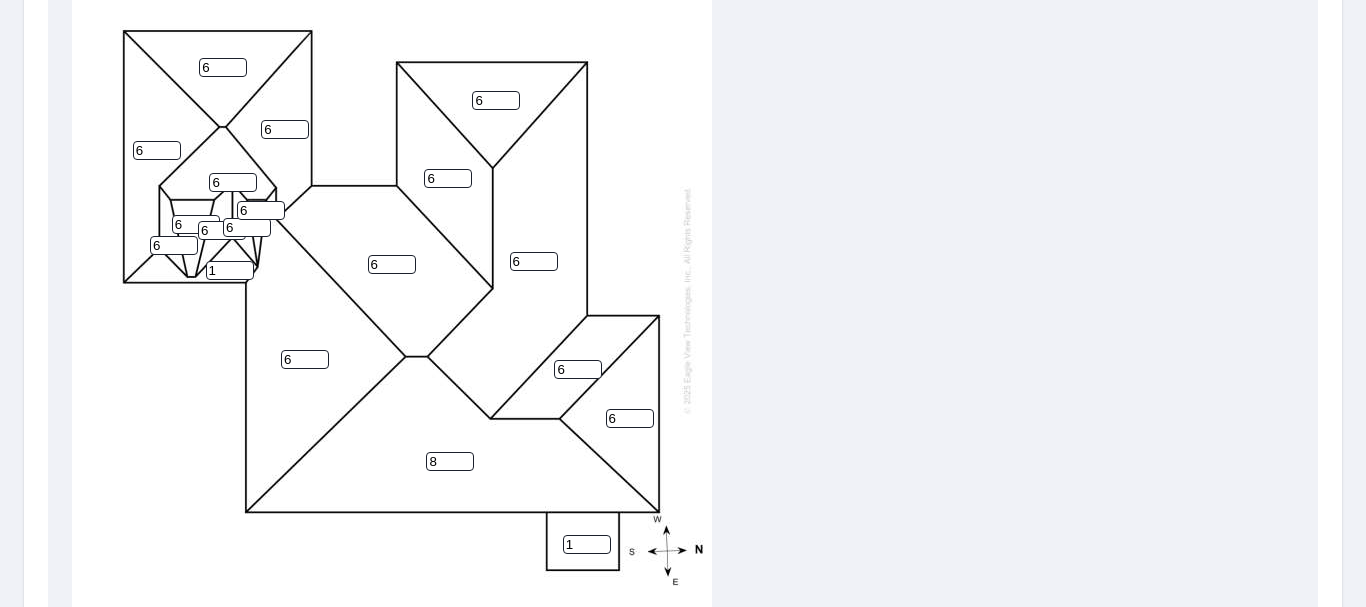 type on "8" 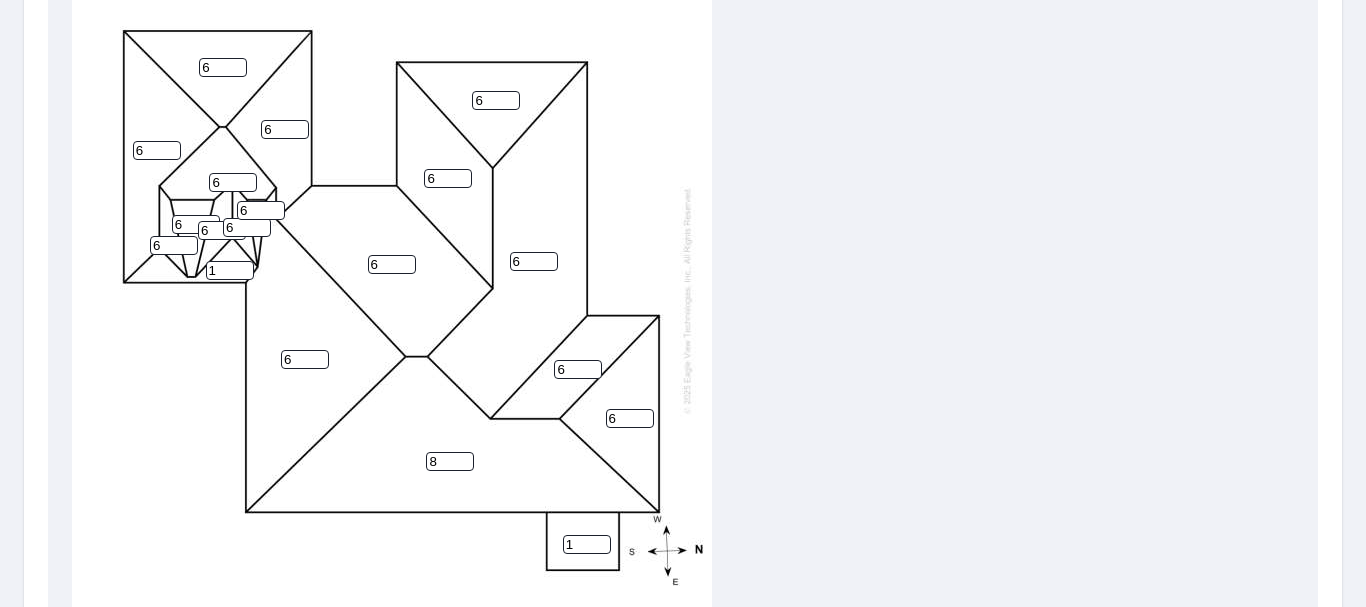 click on "8" at bounding box center (450, 461) 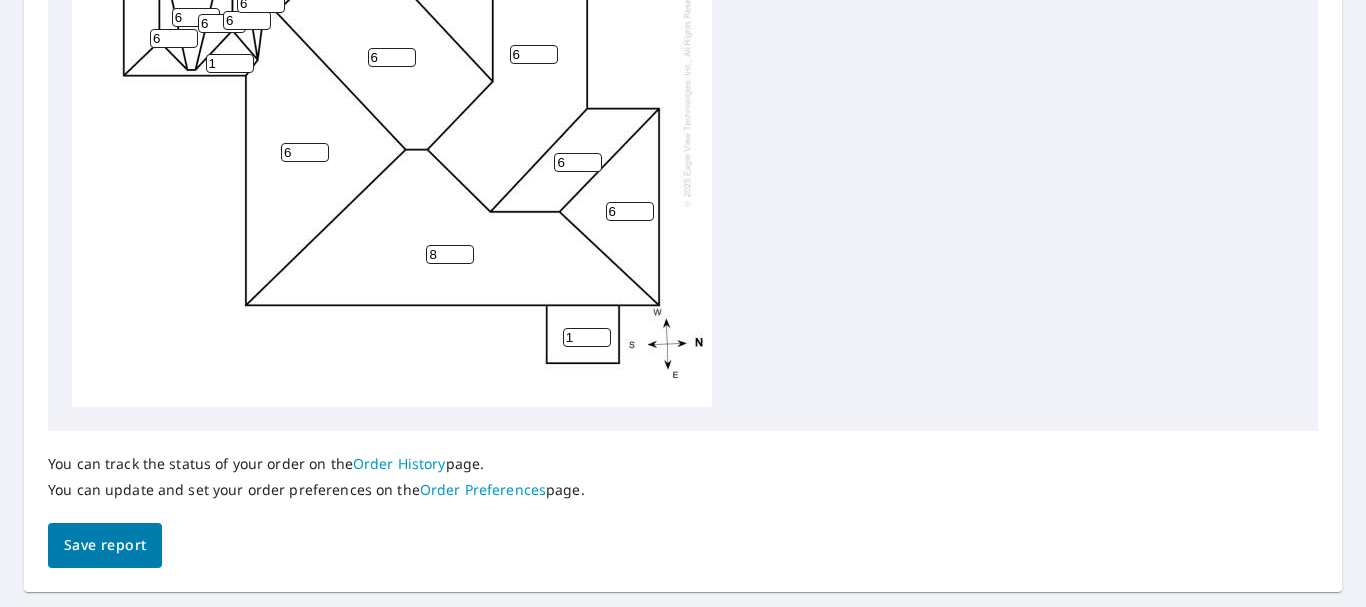 scroll, scrollTop: 921, scrollLeft: 0, axis: vertical 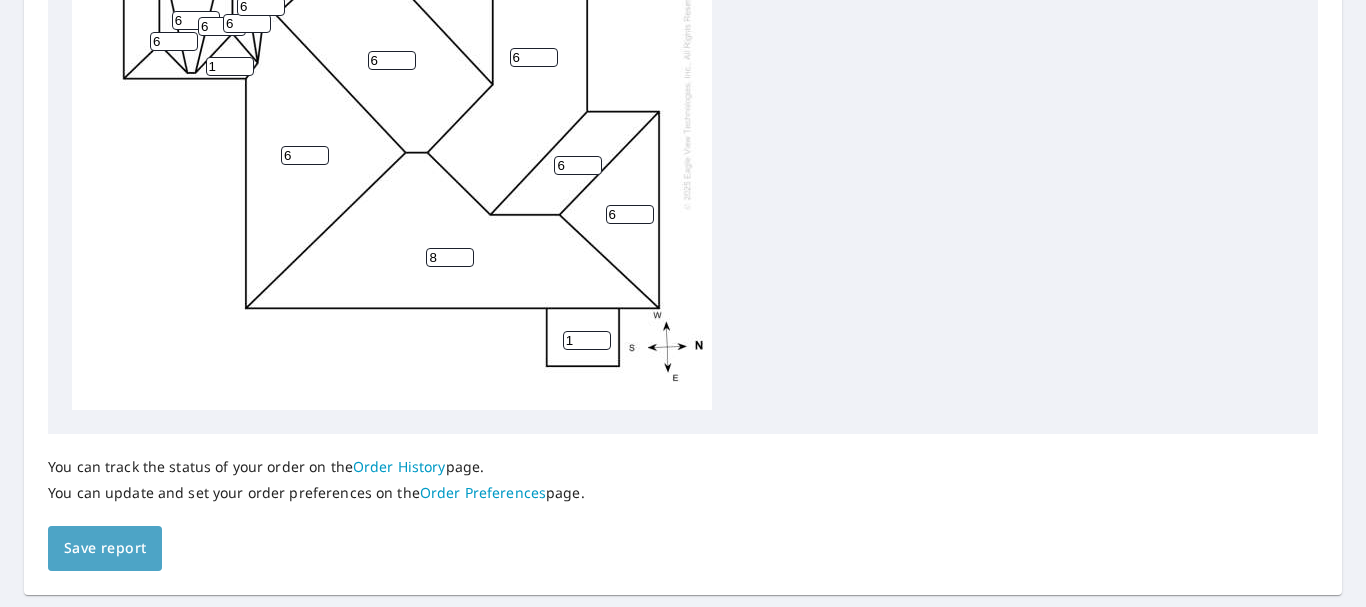 click on "Save report" at bounding box center (105, 548) 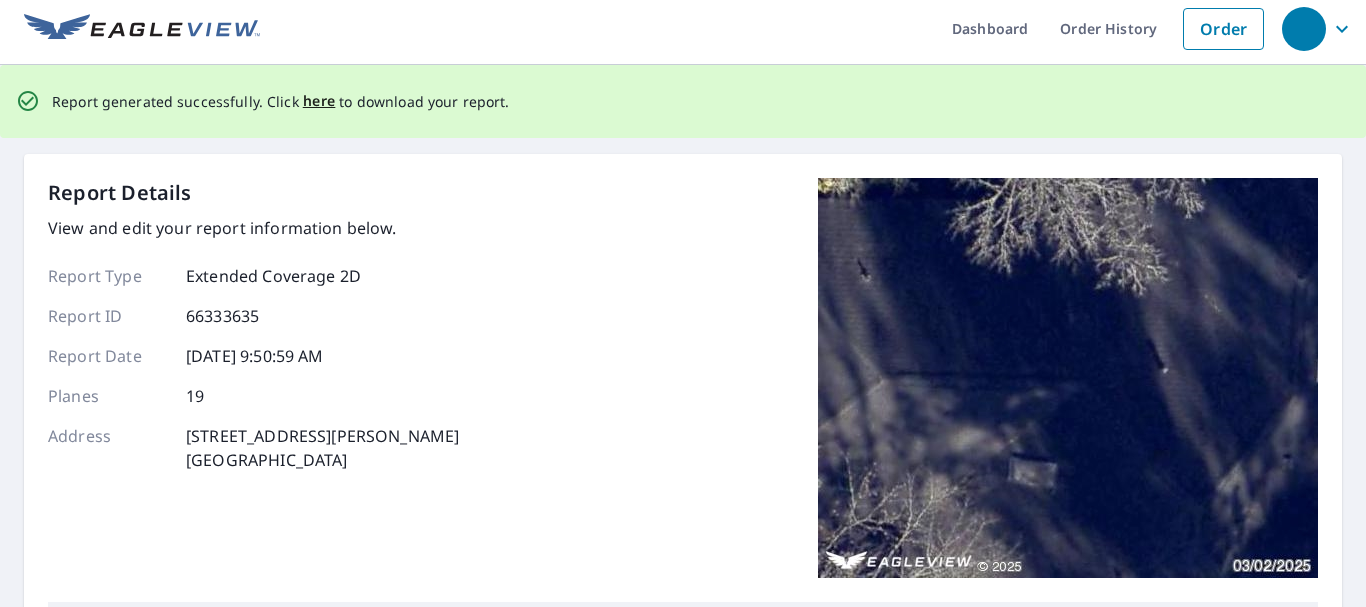 scroll, scrollTop: 0, scrollLeft: 0, axis: both 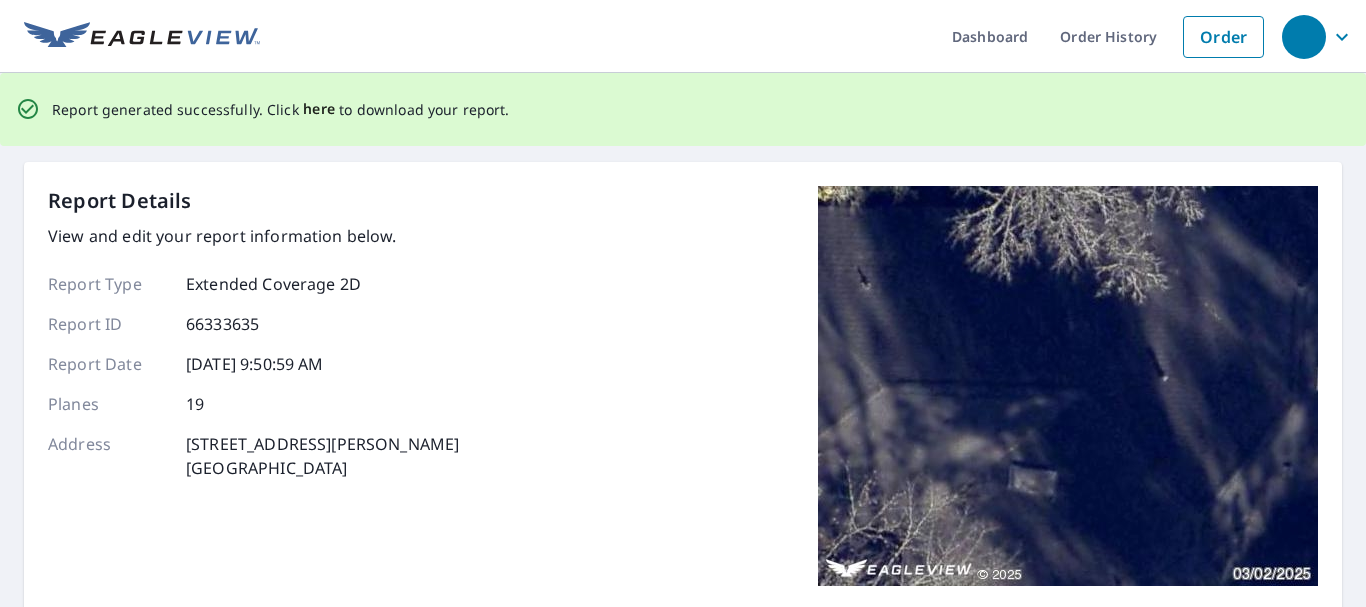 click on "here" at bounding box center [319, 109] 